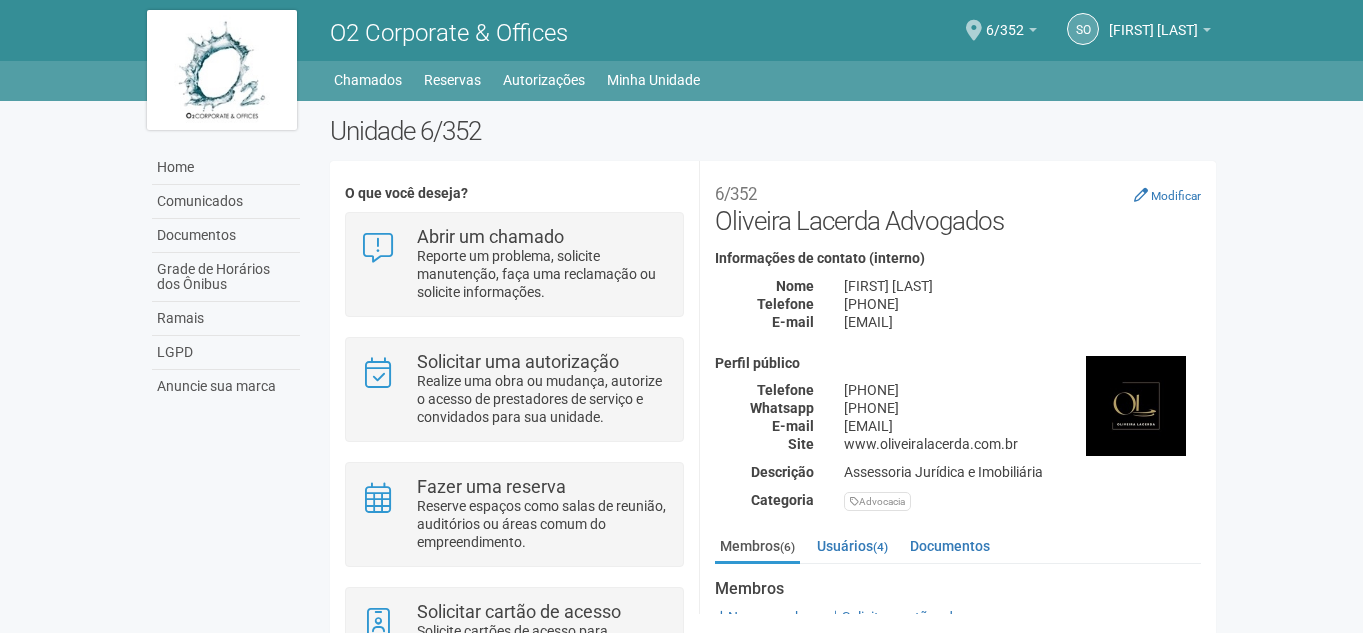 scroll, scrollTop: 0, scrollLeft: 0, axis: both 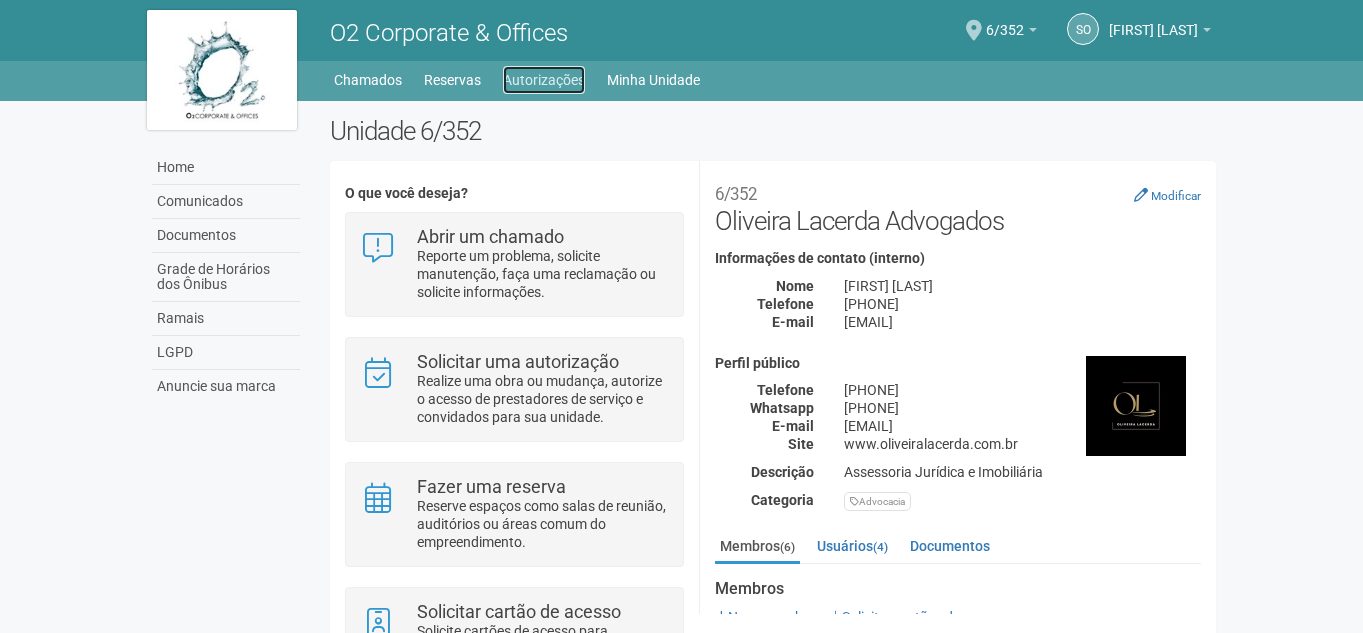click on "Autorizações" at bounding box center (544, 80) 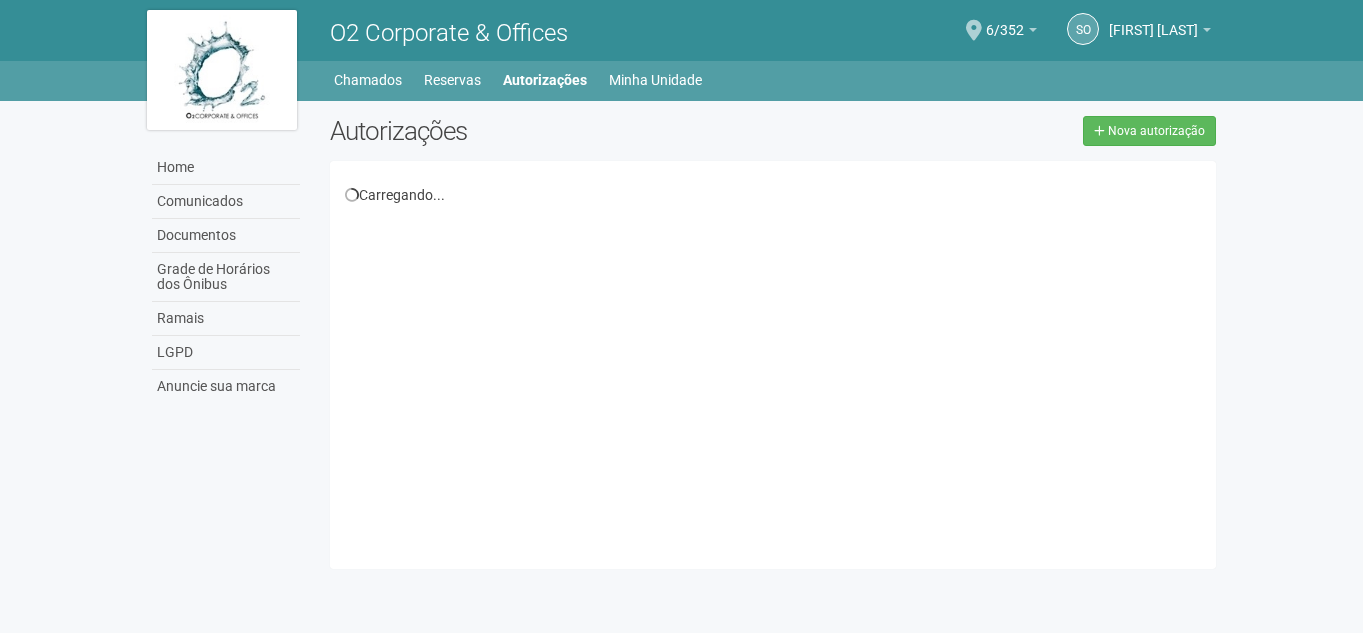 scroll, scrollTop: 0, scrollLeft: 0, axis: both 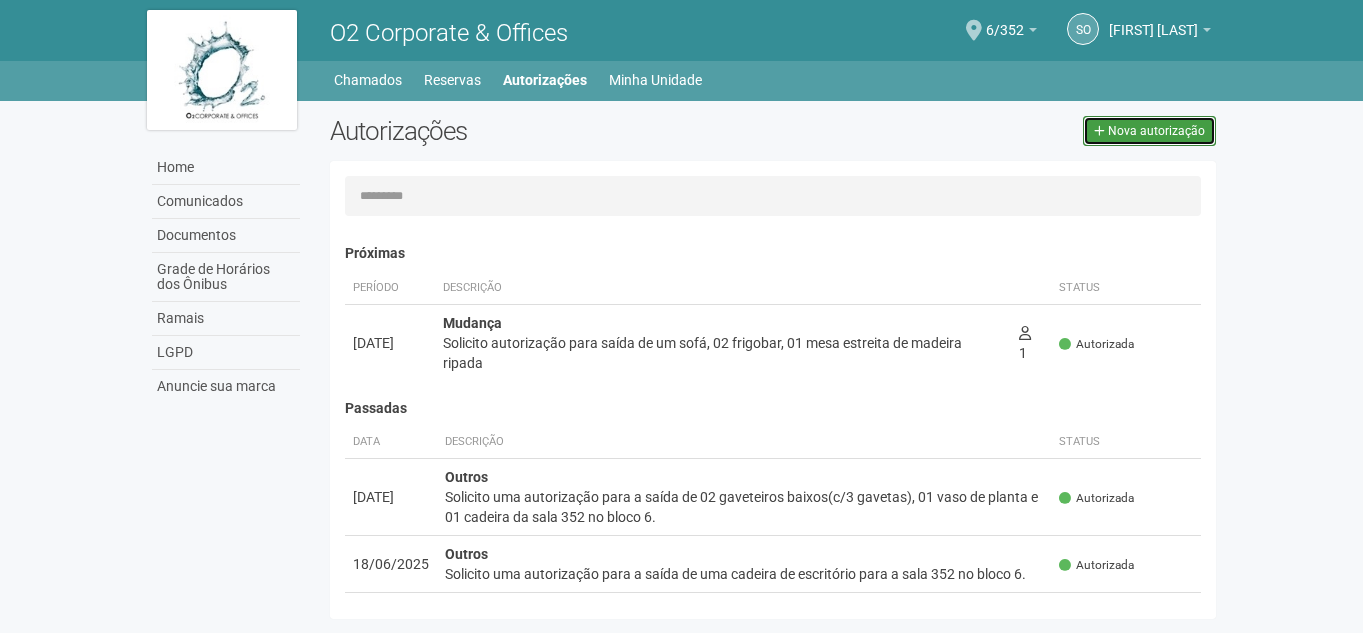 click on "Nova autorização" at bounding box center [1156, 131] 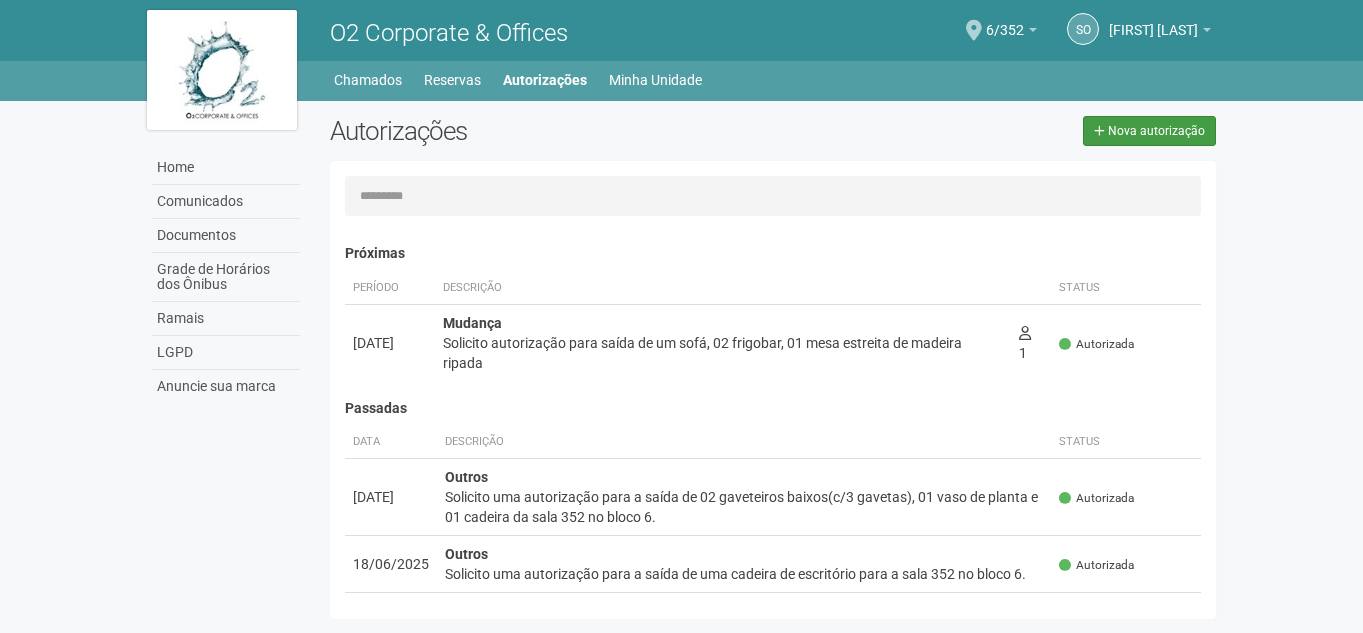 select on "**" 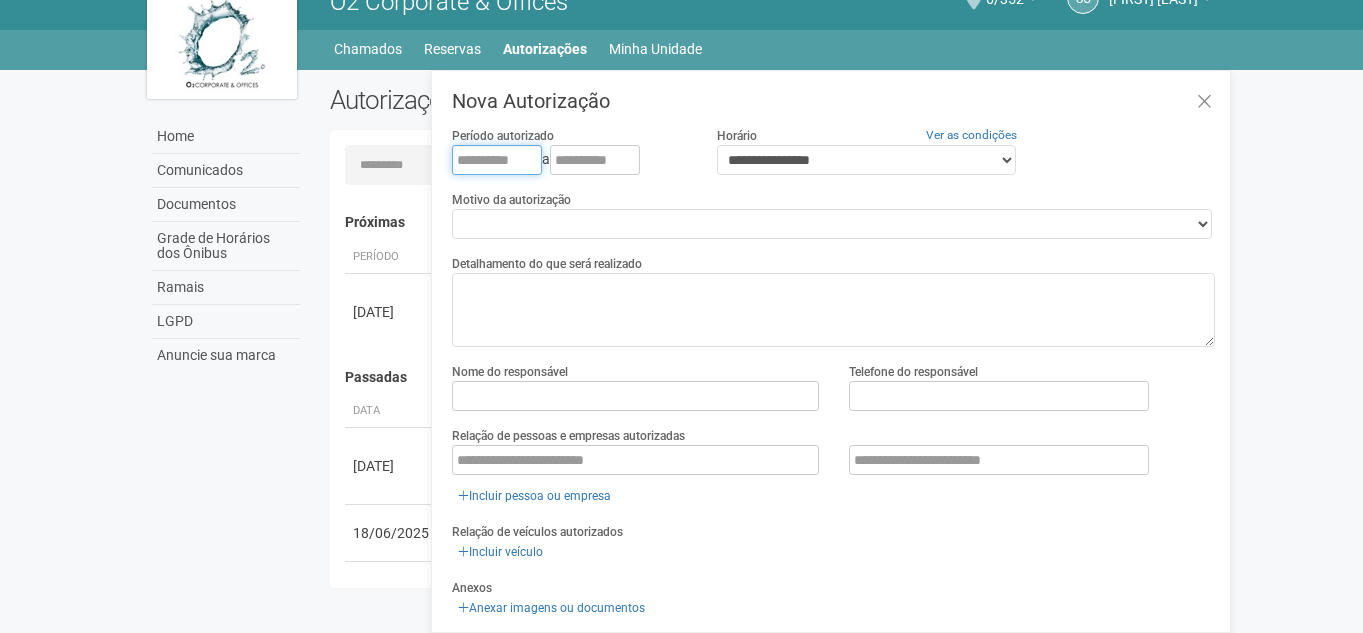 click at bounding box center [497, 160] 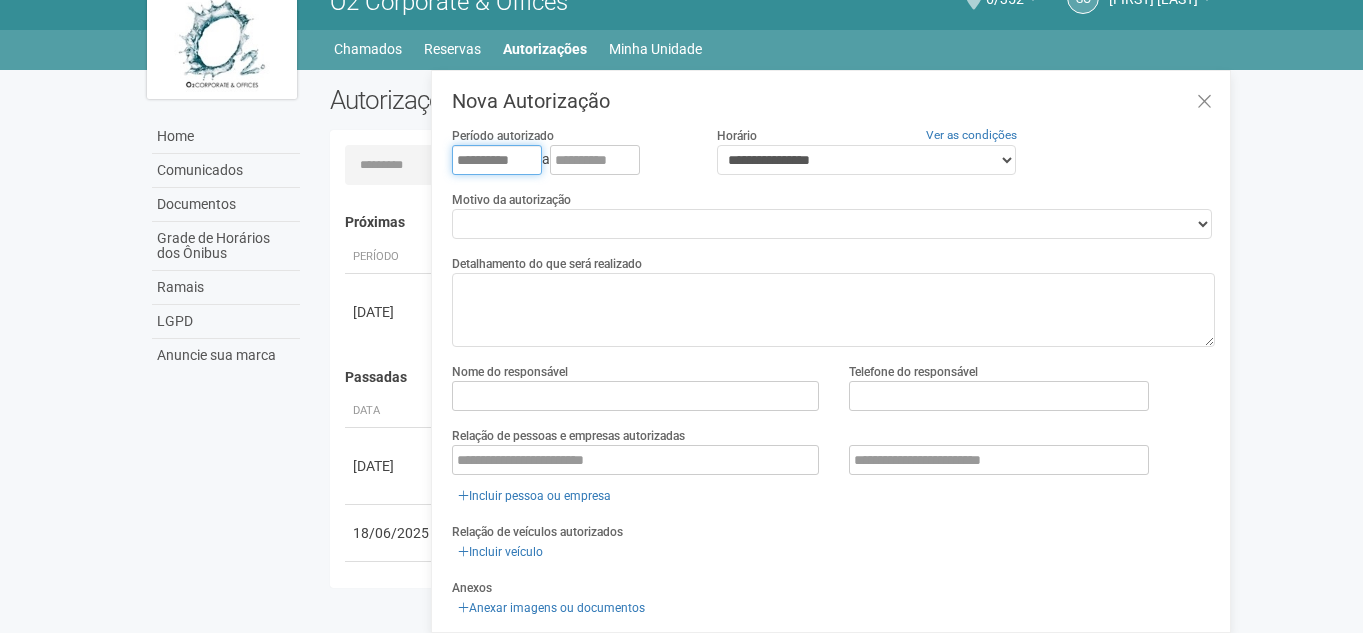 type on "**********" 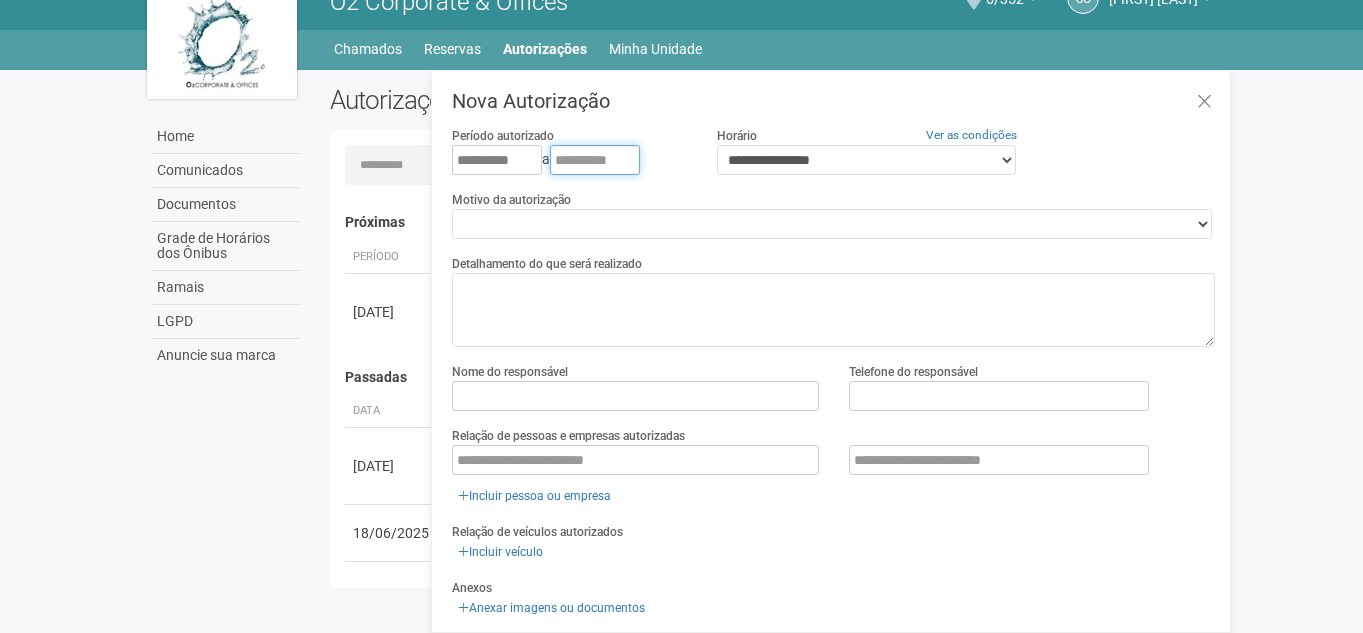 click at bounding box center (595, 160) 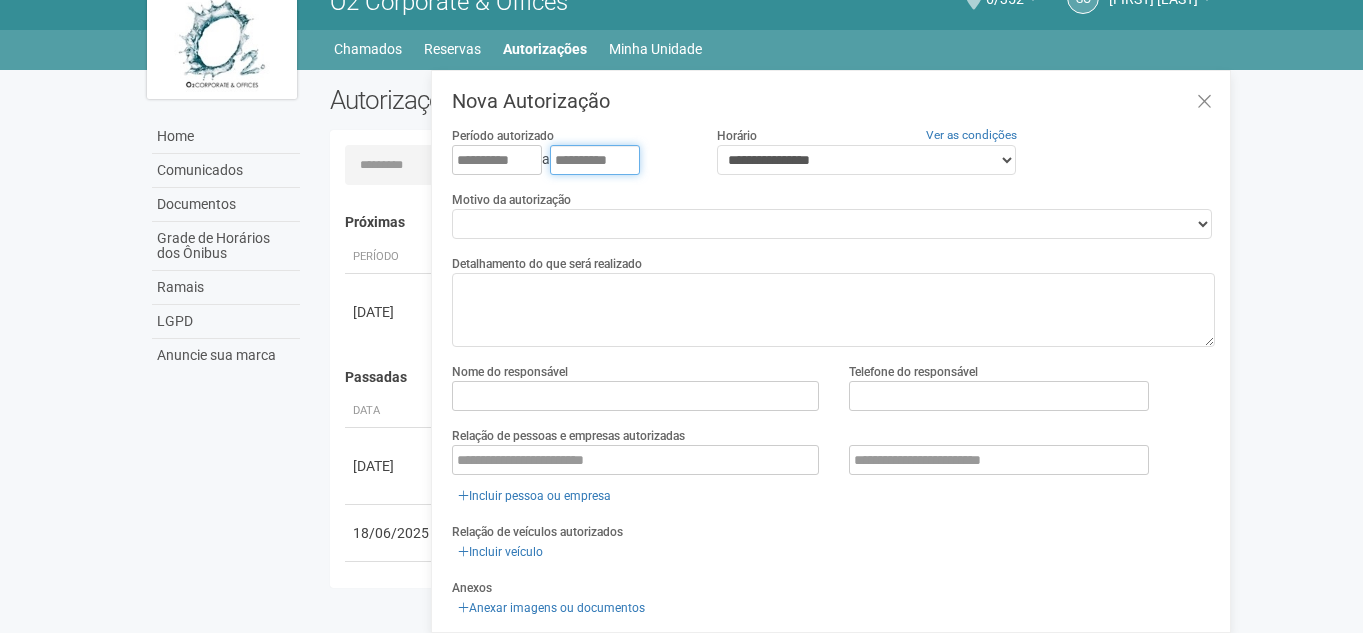type on "**********" 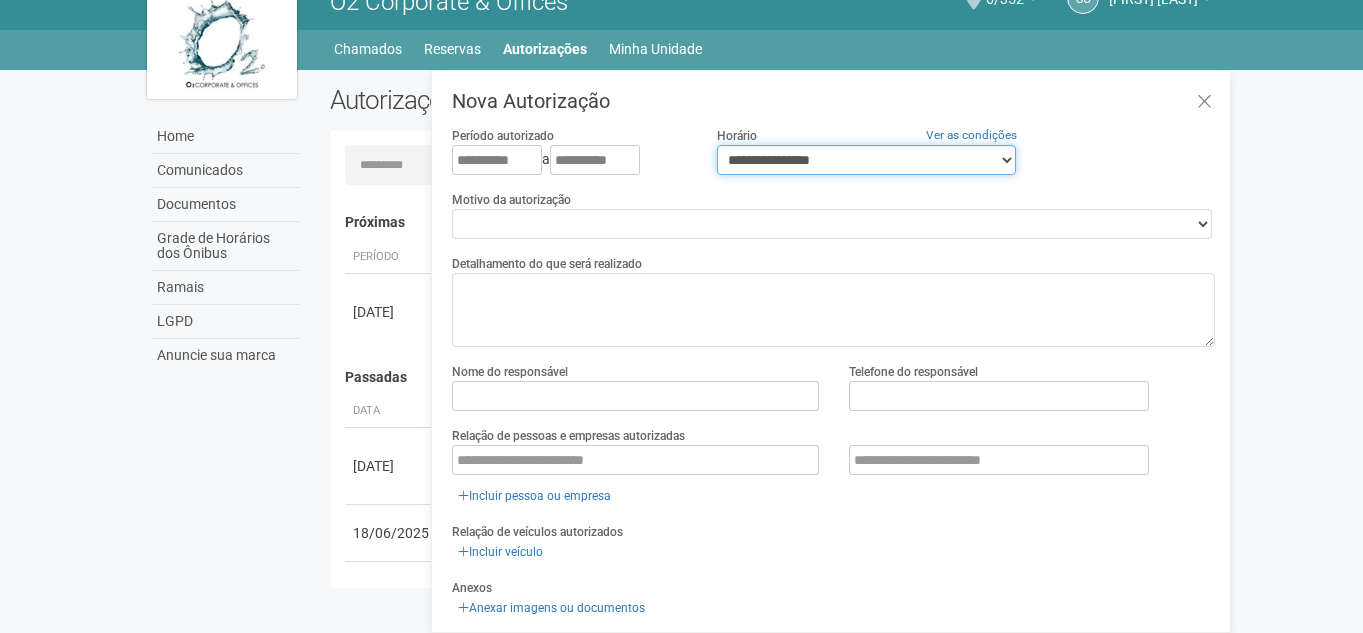 click on "**********" at bounding box center [866, 160] 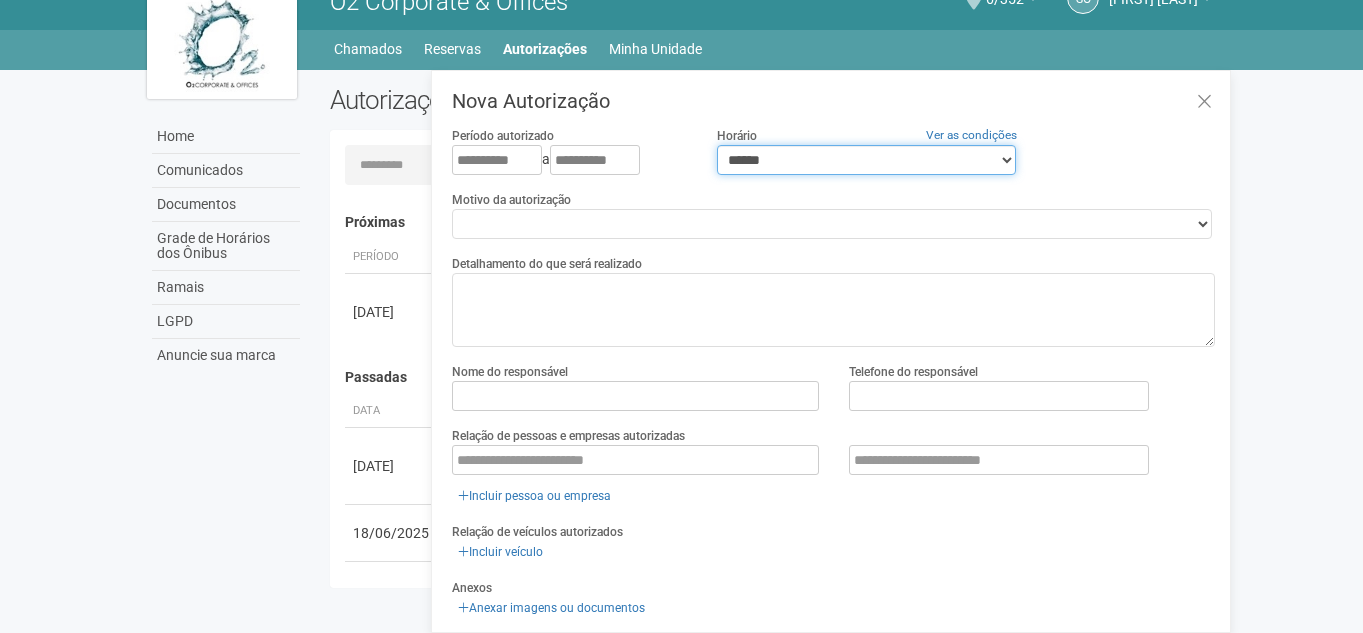 click on "**********" at bounding box center [866, 160] 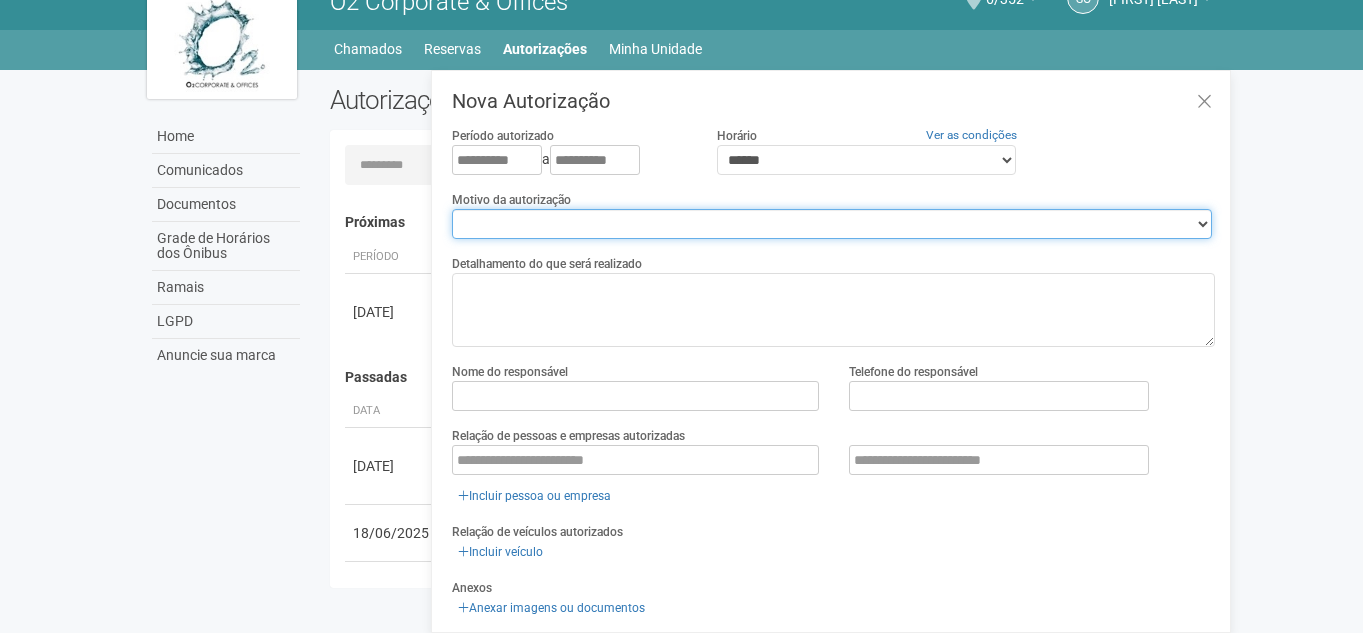 click on "**********" at bounding box center [832, 224] 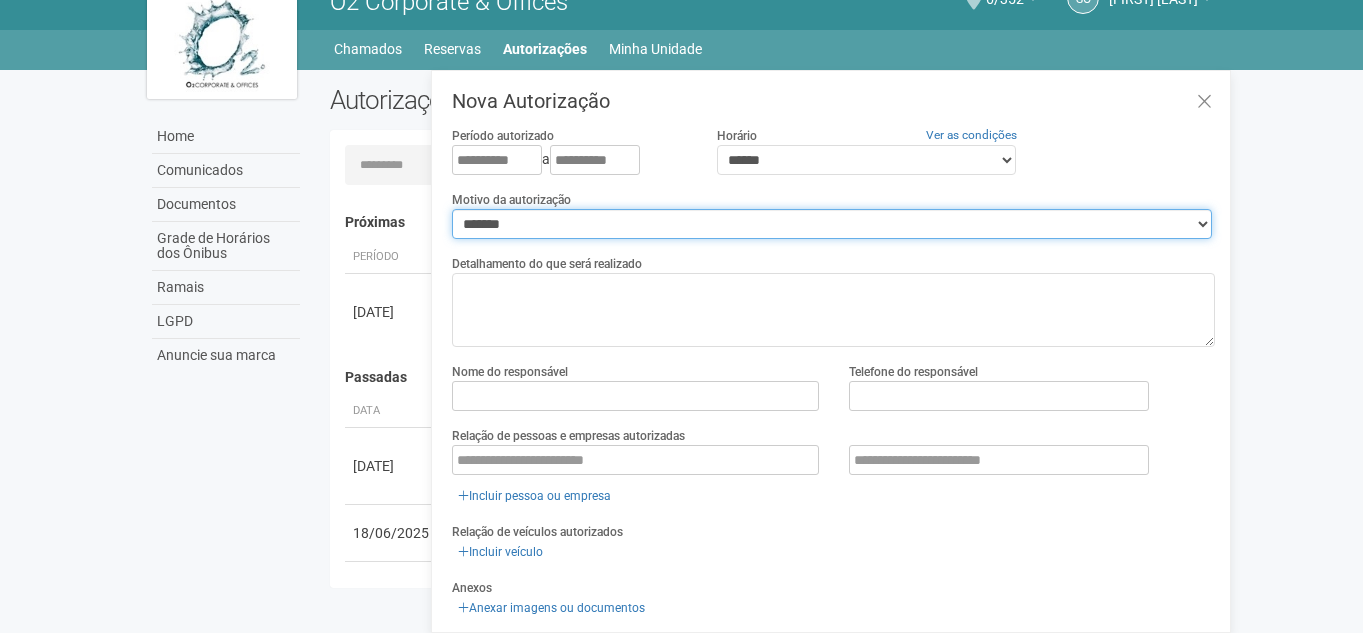 click on "**********" at bounding box center (832, 224) 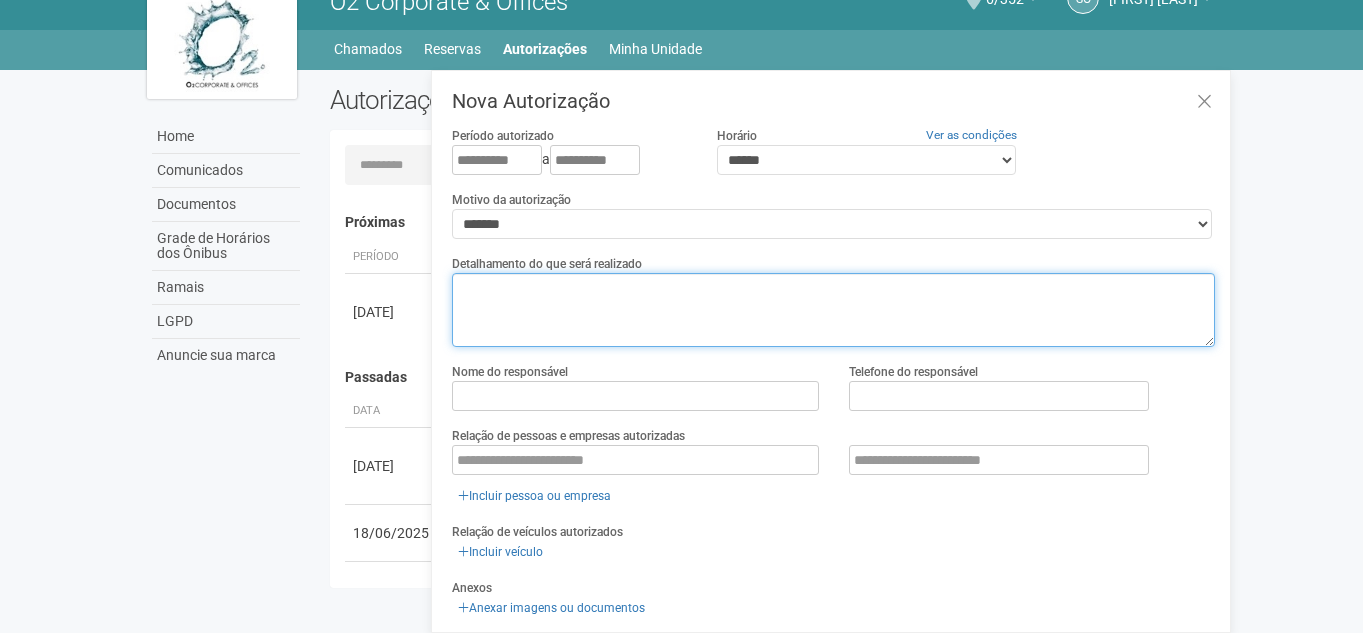 click at bounding box center [833, 310] 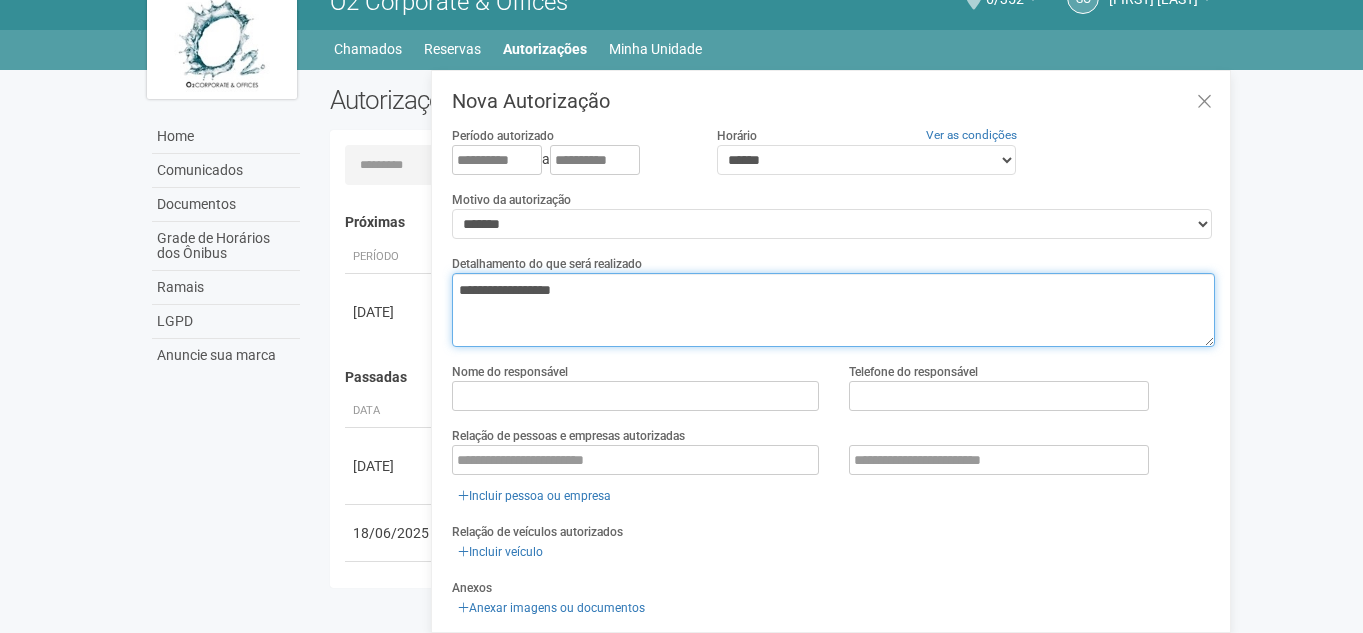 click on "**********" at bounding box center (833, 310) 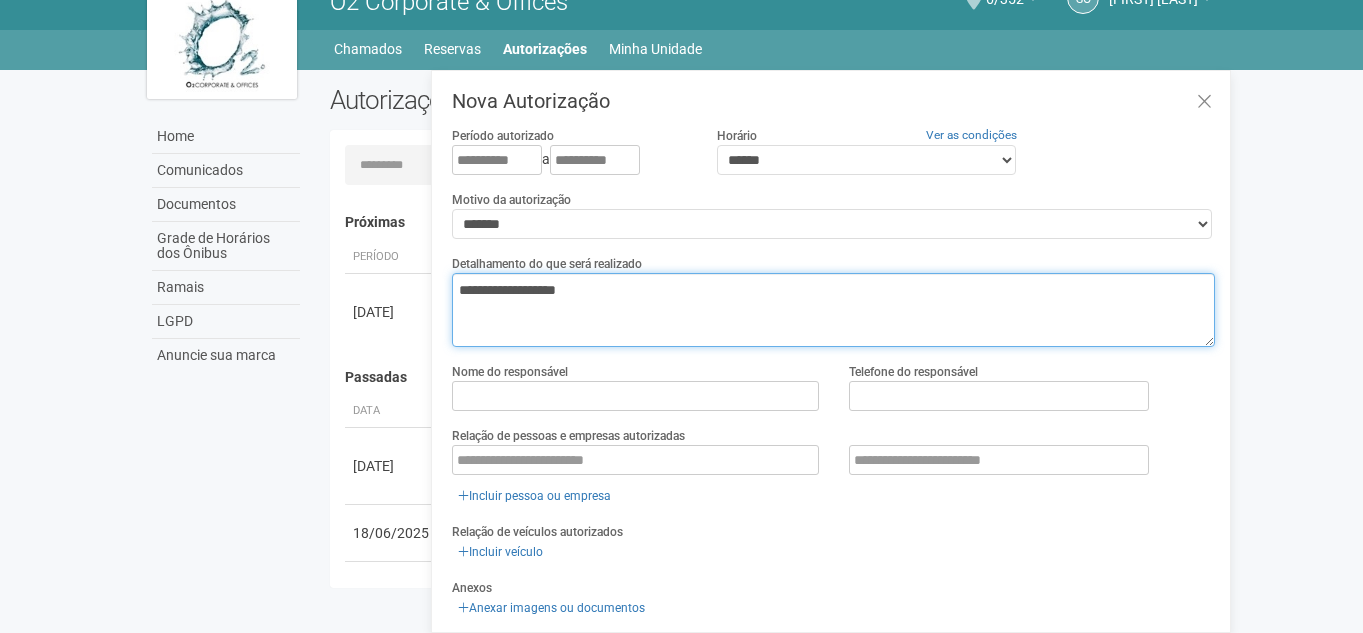 click on "**********" at bounding box center (833, 310) 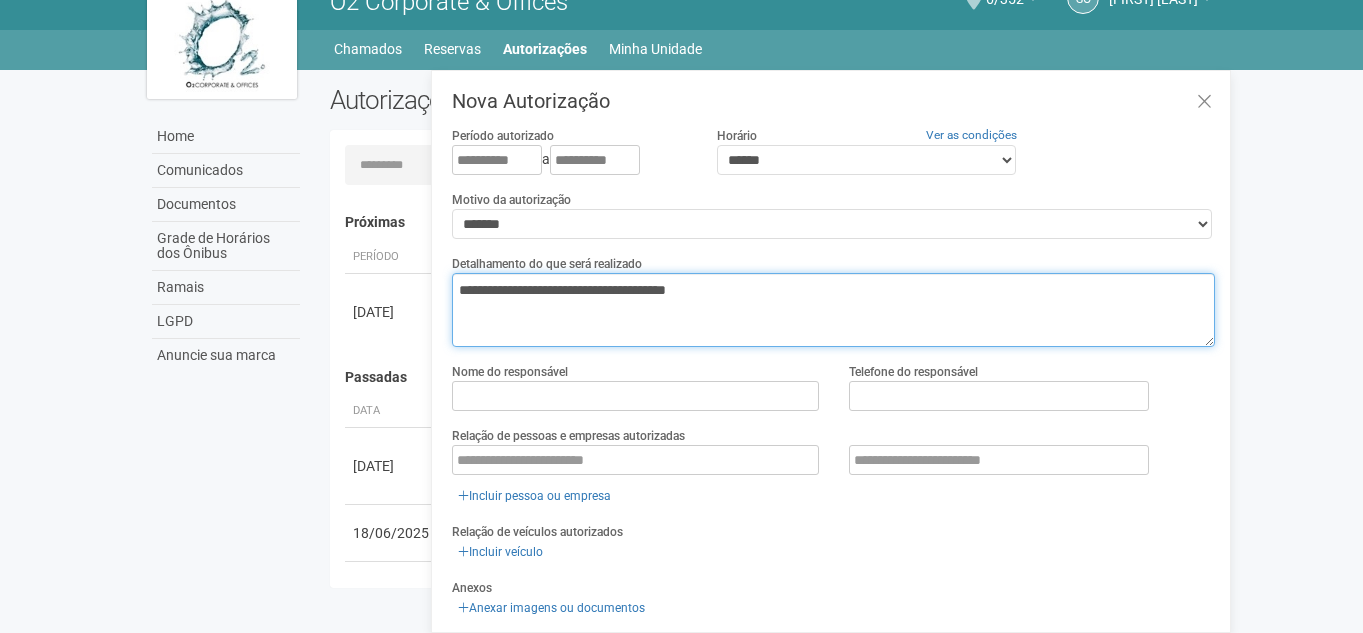 type on "**********" 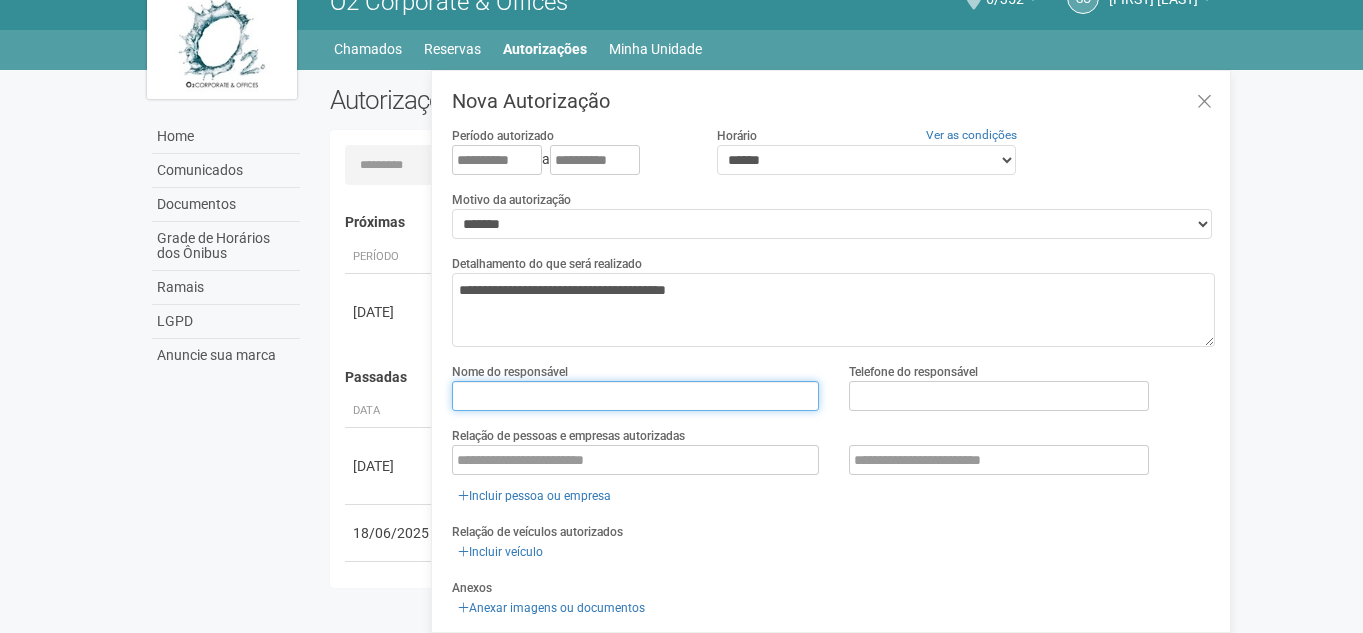 click at bounding box center [635, 396] 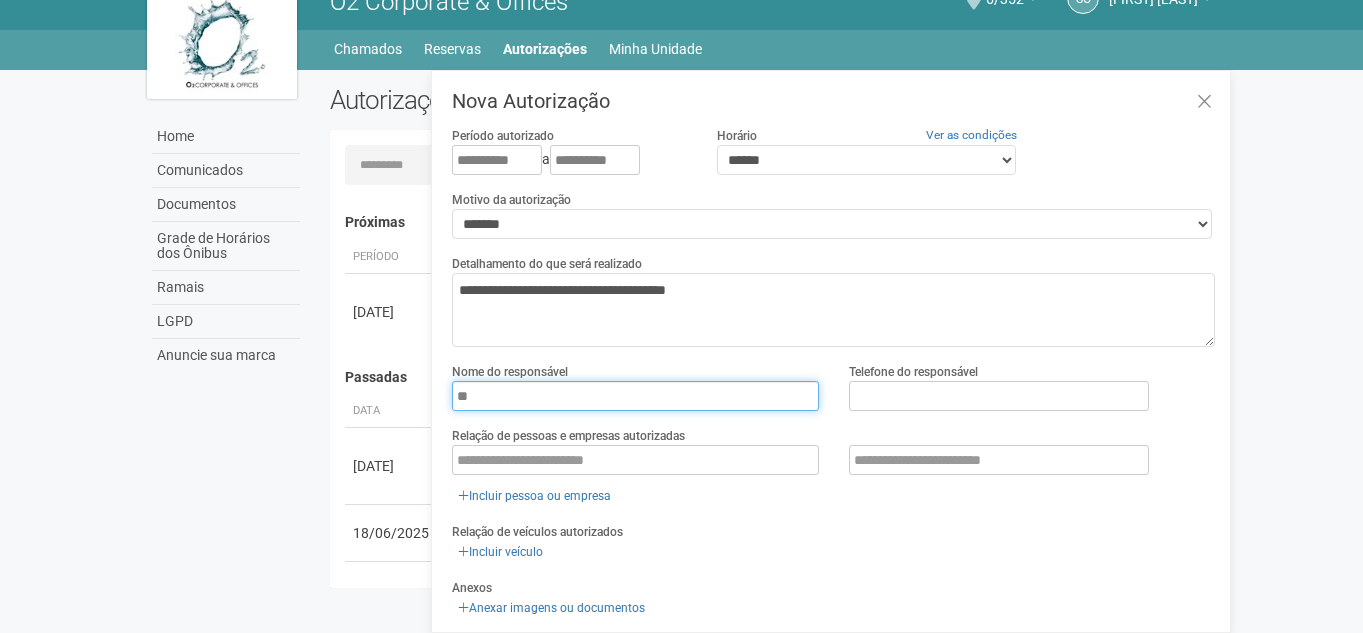 type on "*" 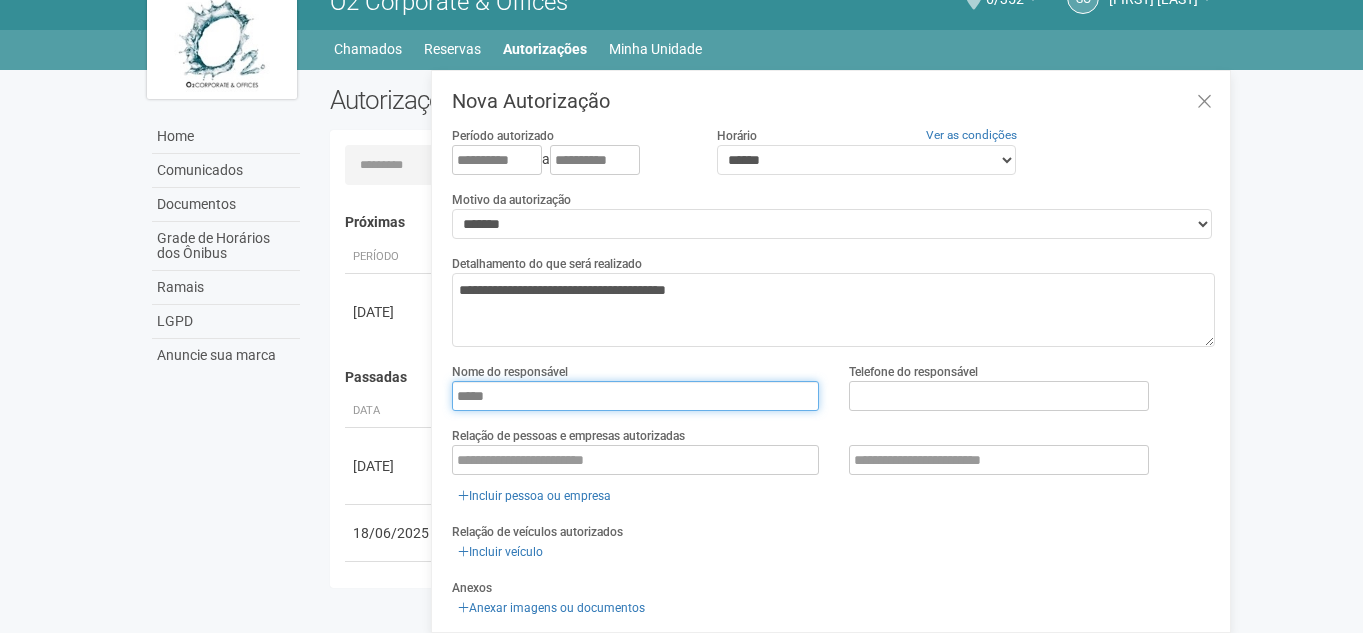type on "**********" 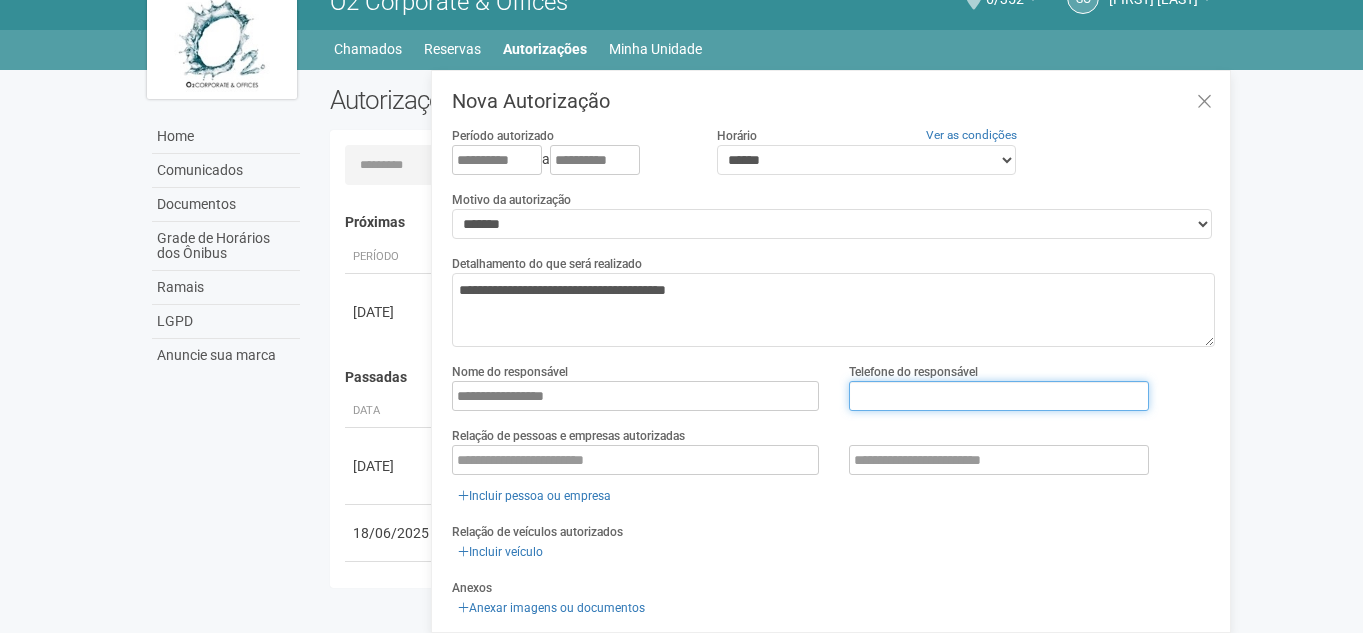 click at bounding box center [999, 396] 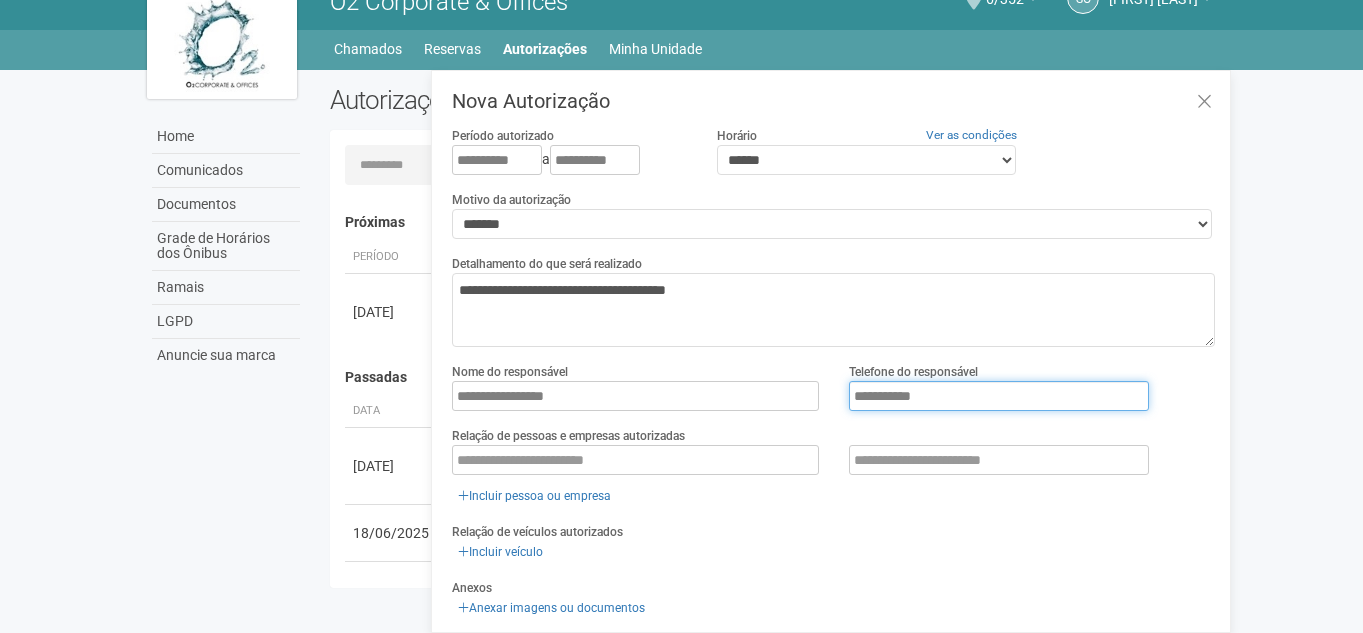 type on "**********" 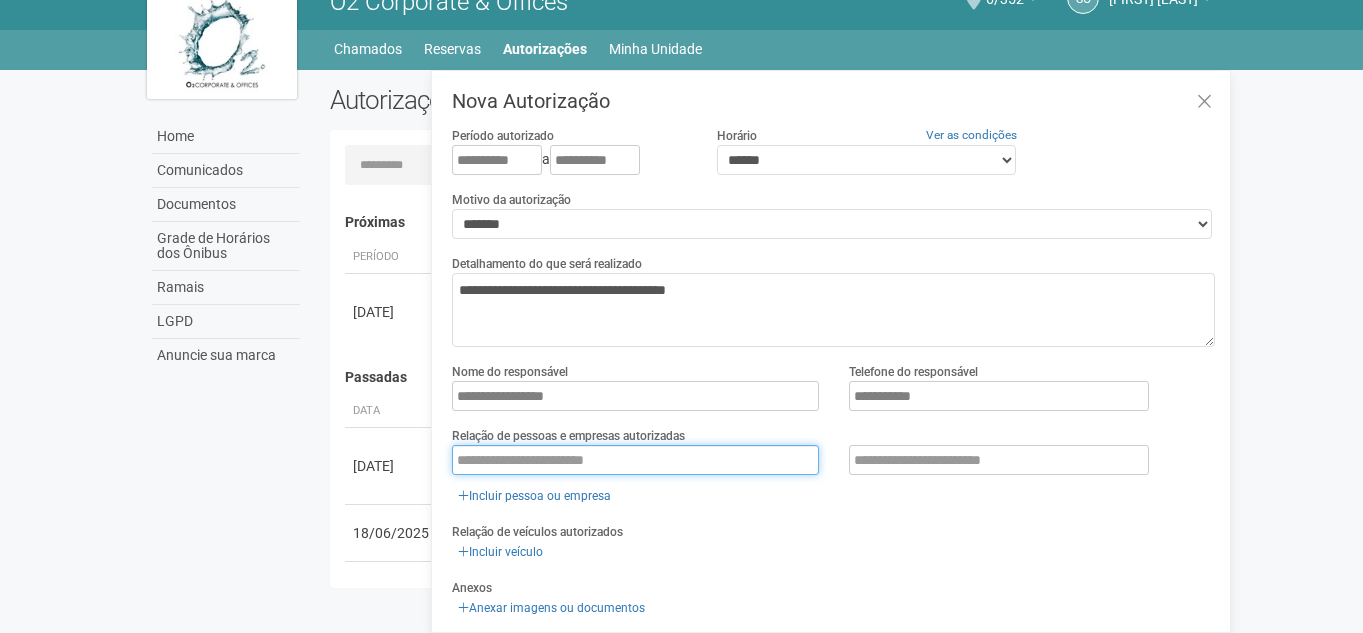 click at bounding box center [635, 460] 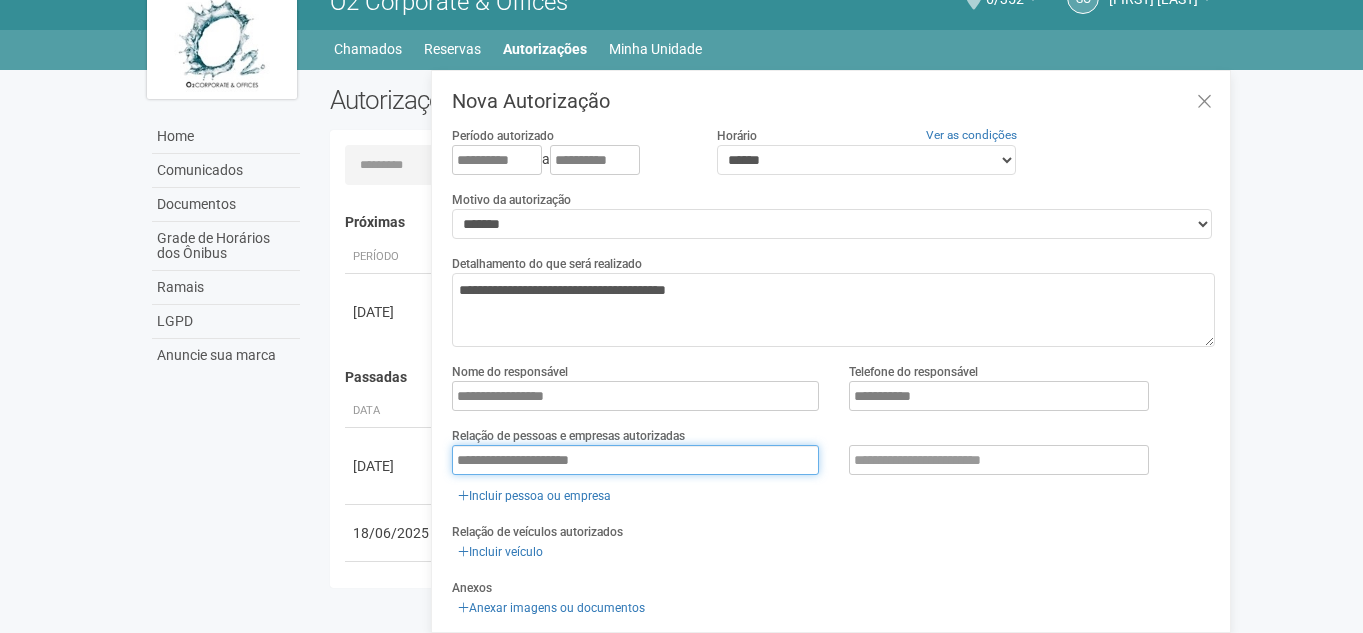 type on "**********" 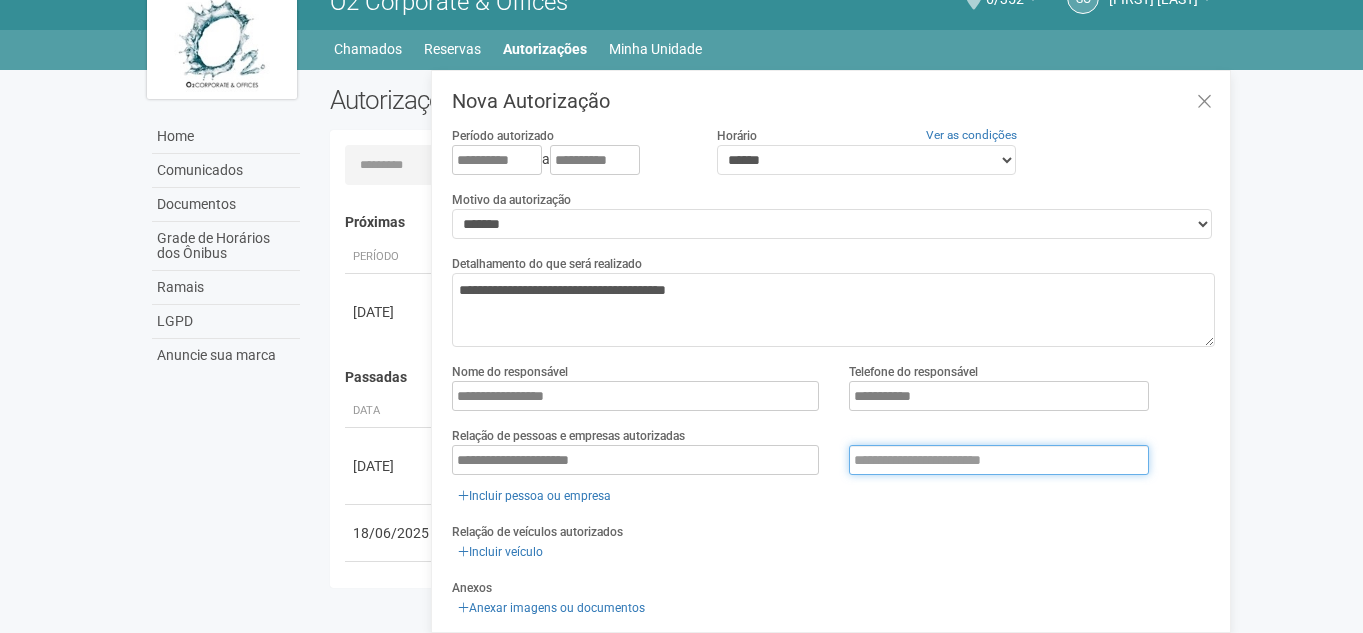 click at bounding box center [999, 460] 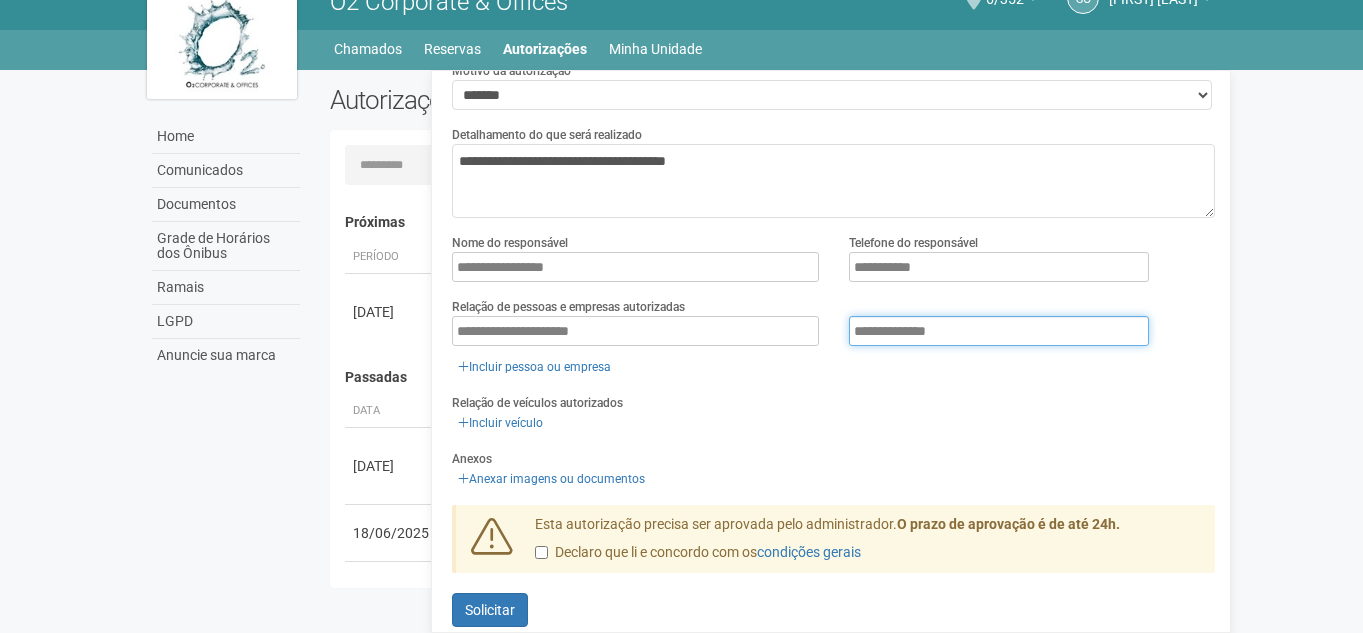 scroll, scrollTop: 132, scrollLeft: 0, axis: vertical 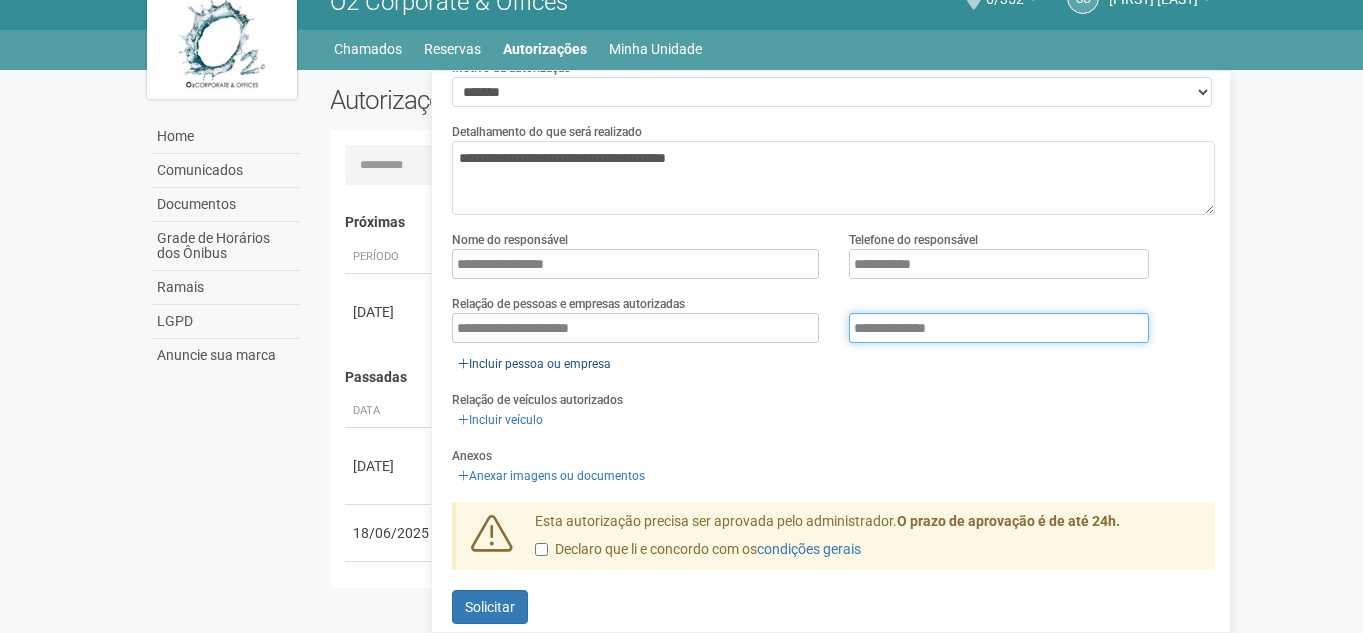 type on "**********" 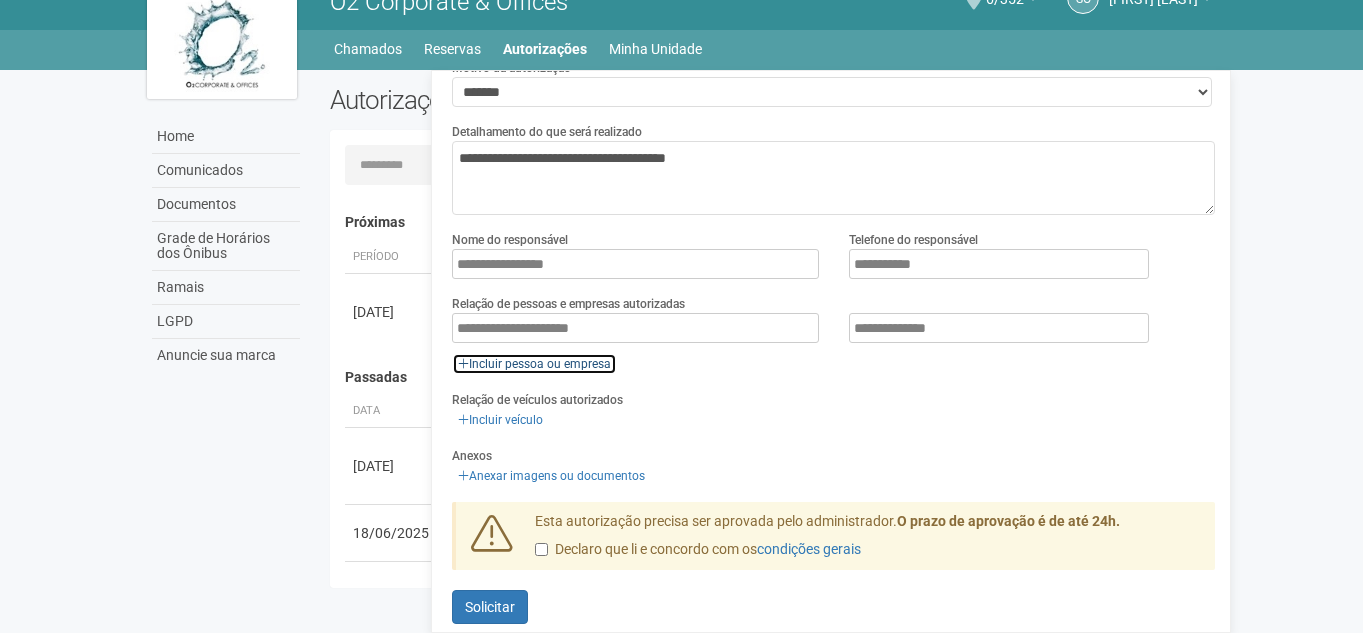 click on "Incluir pessoa ou empresa" at bounding box center (534, 364) 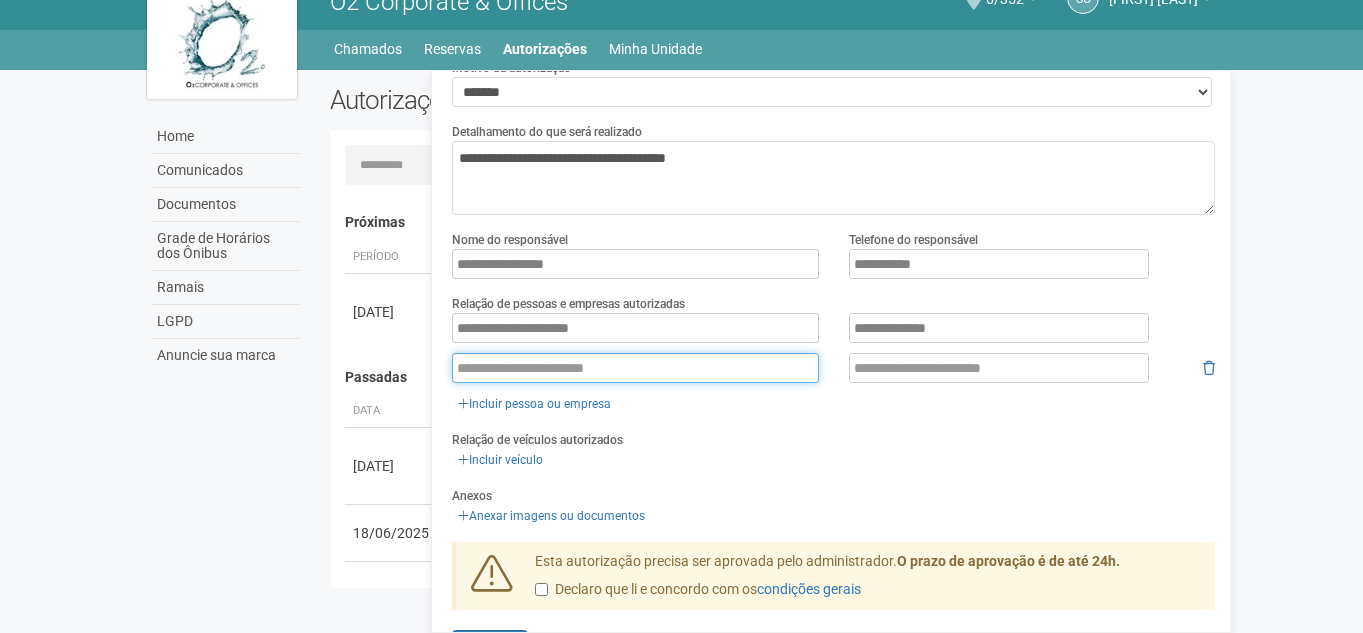 click at bounding box center (635, 368) 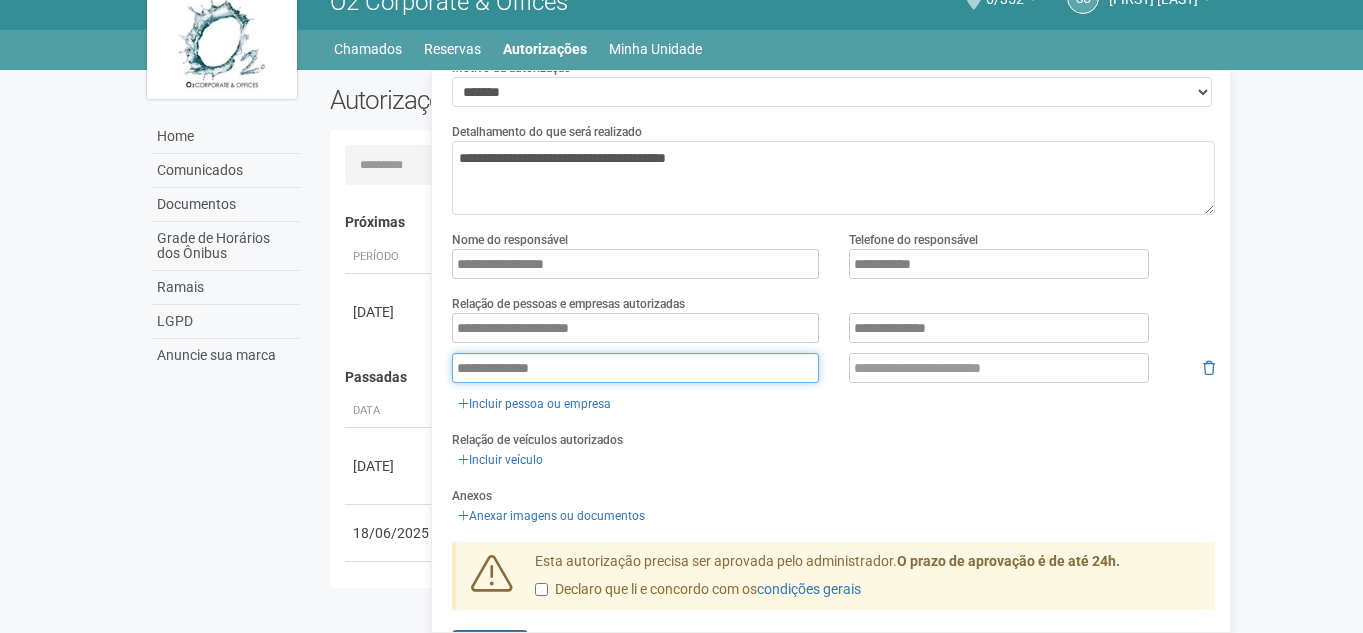 type on "**********" 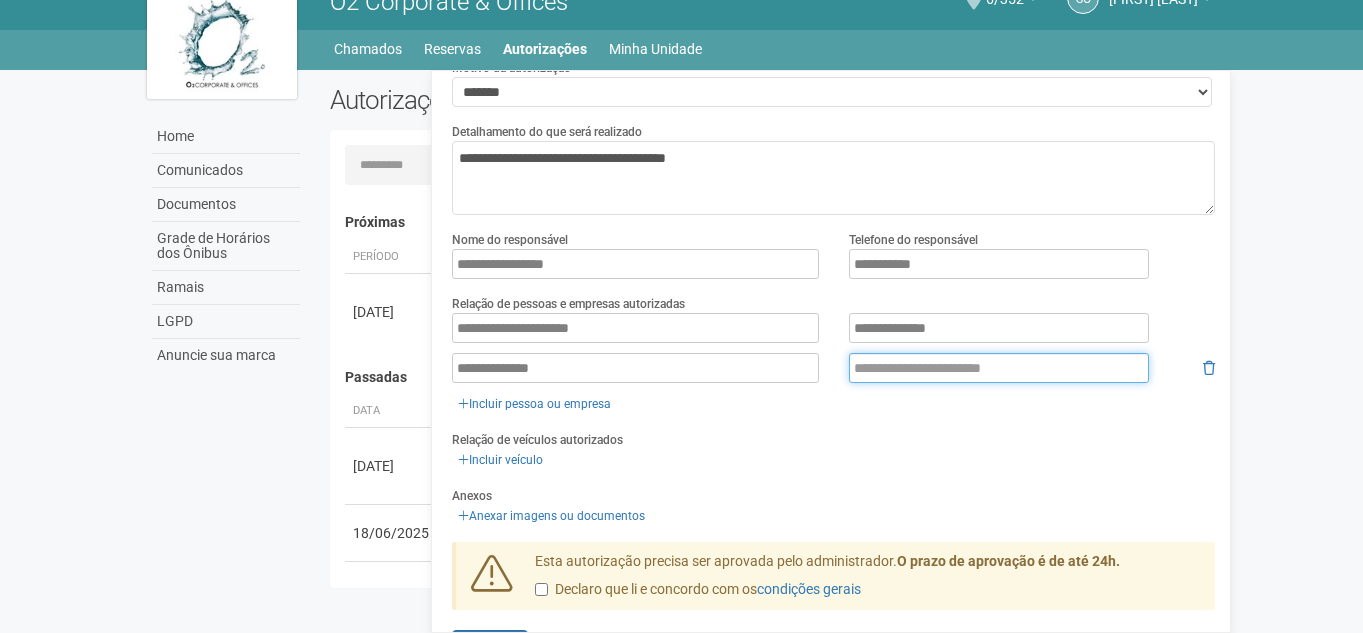 click at bounding box center [999, 368] 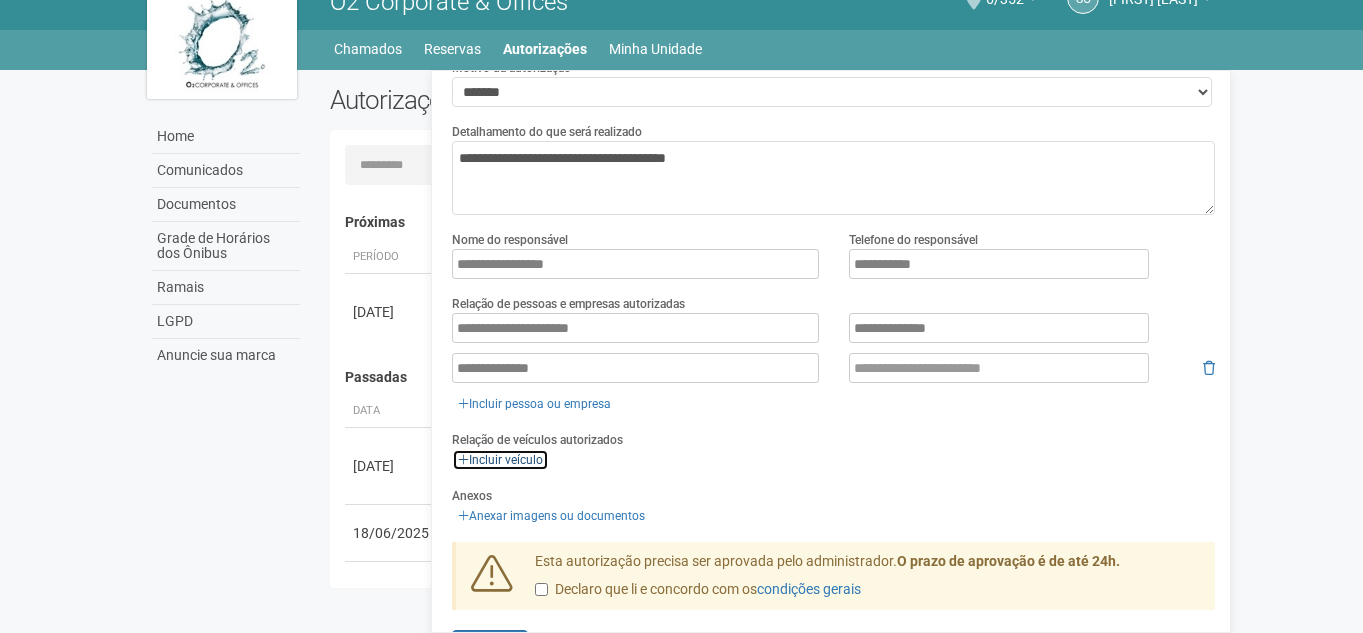click on "Incluir veículo" at bounding box center [500, 460] 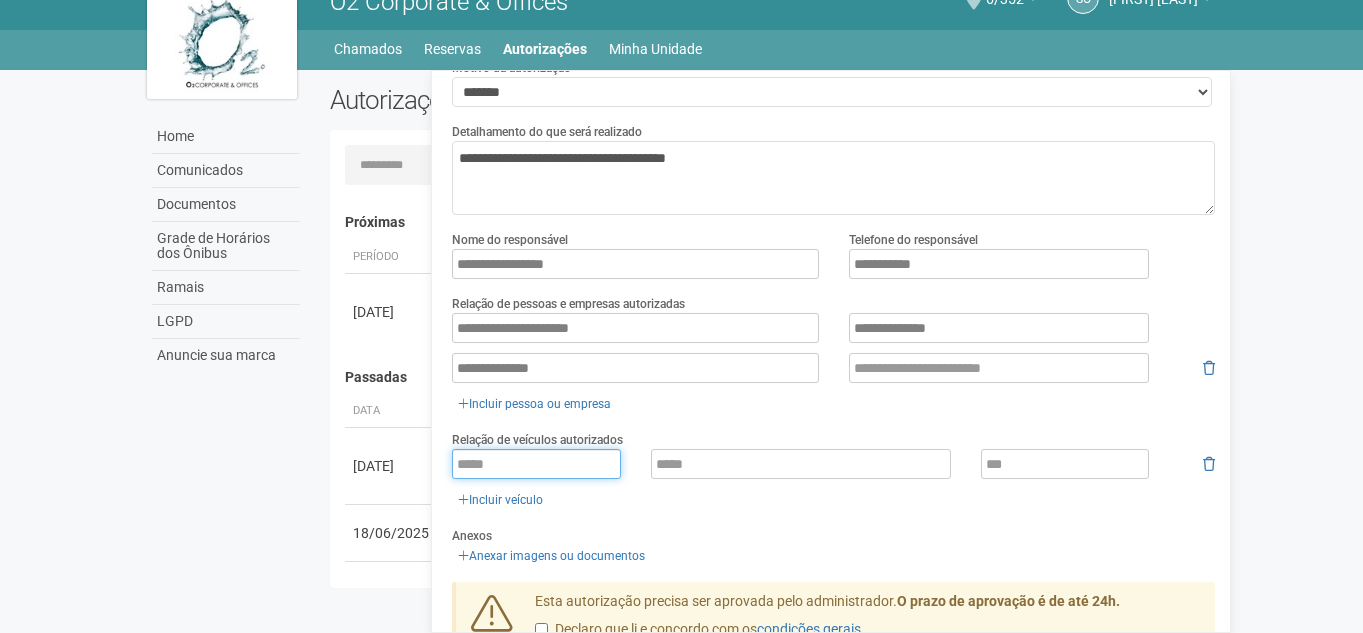 click at bounding box center (536, 464) 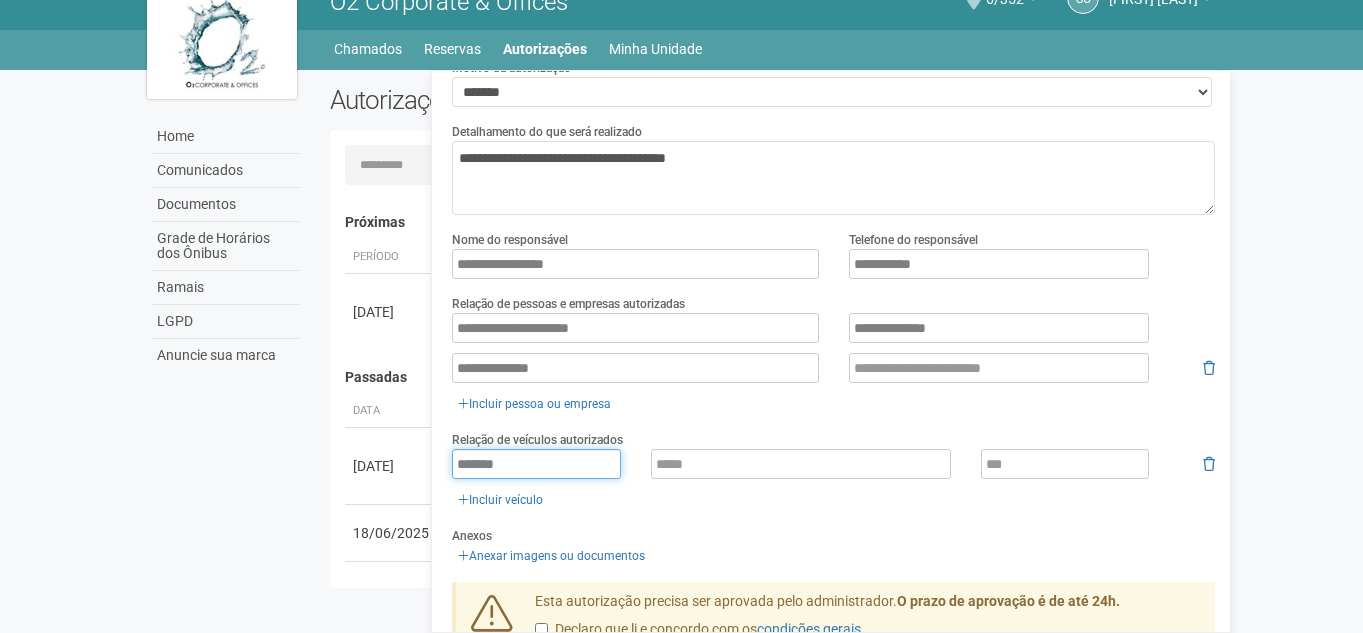 type on "*******" 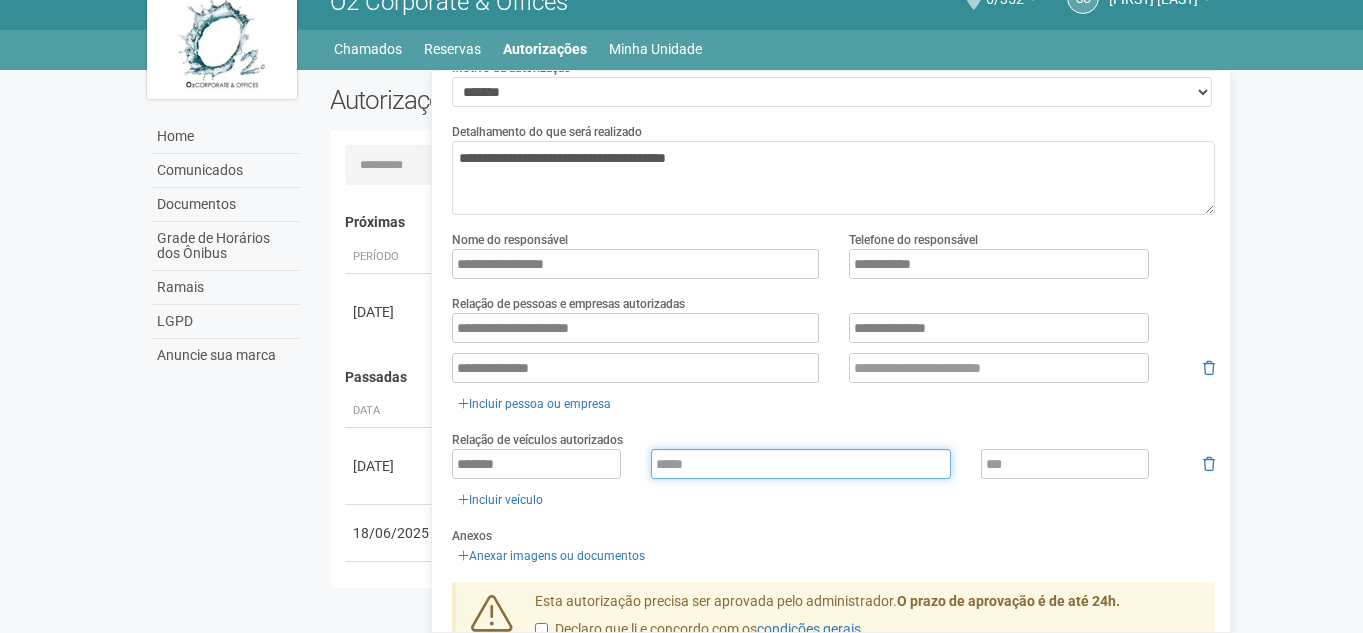 click at bounding box center [801, 464] 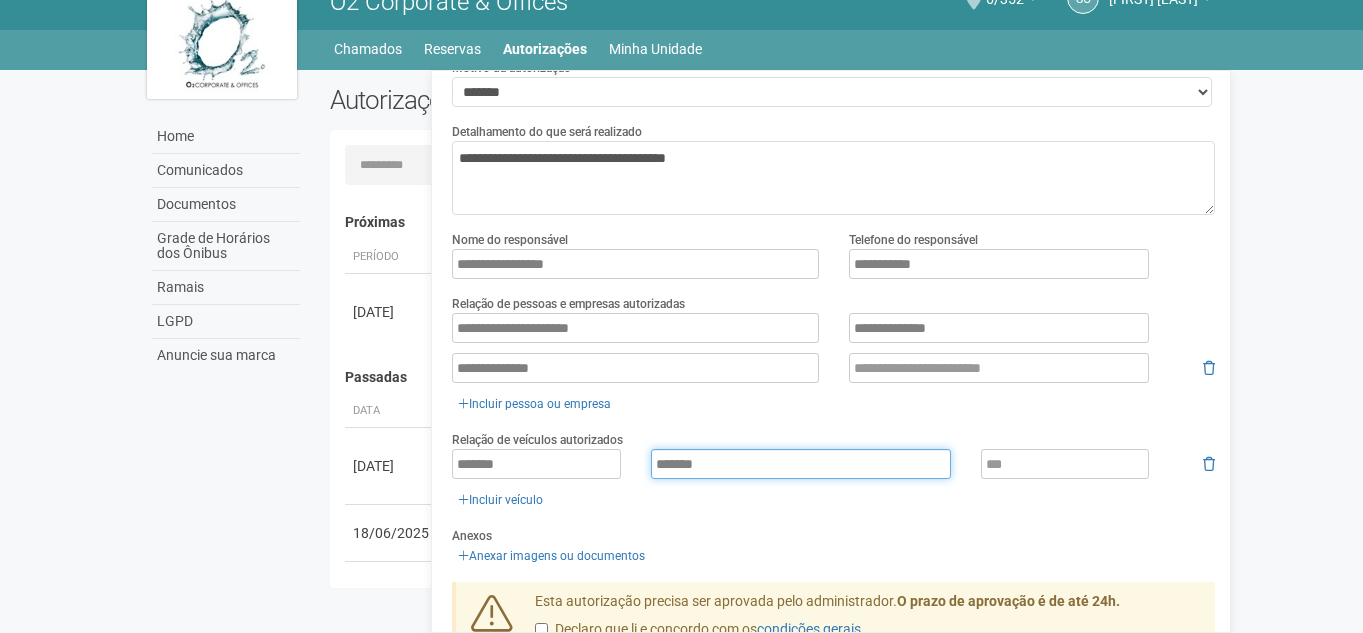 type on "*******" 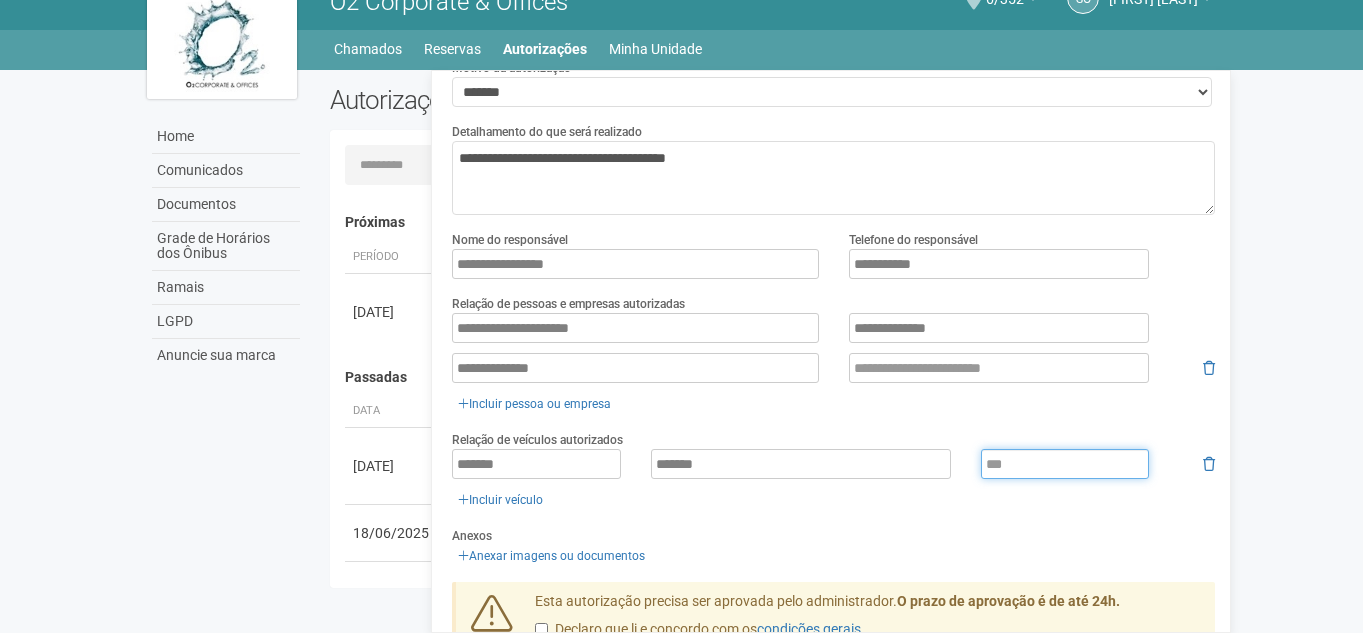 click at bounding box center (1065, 464) 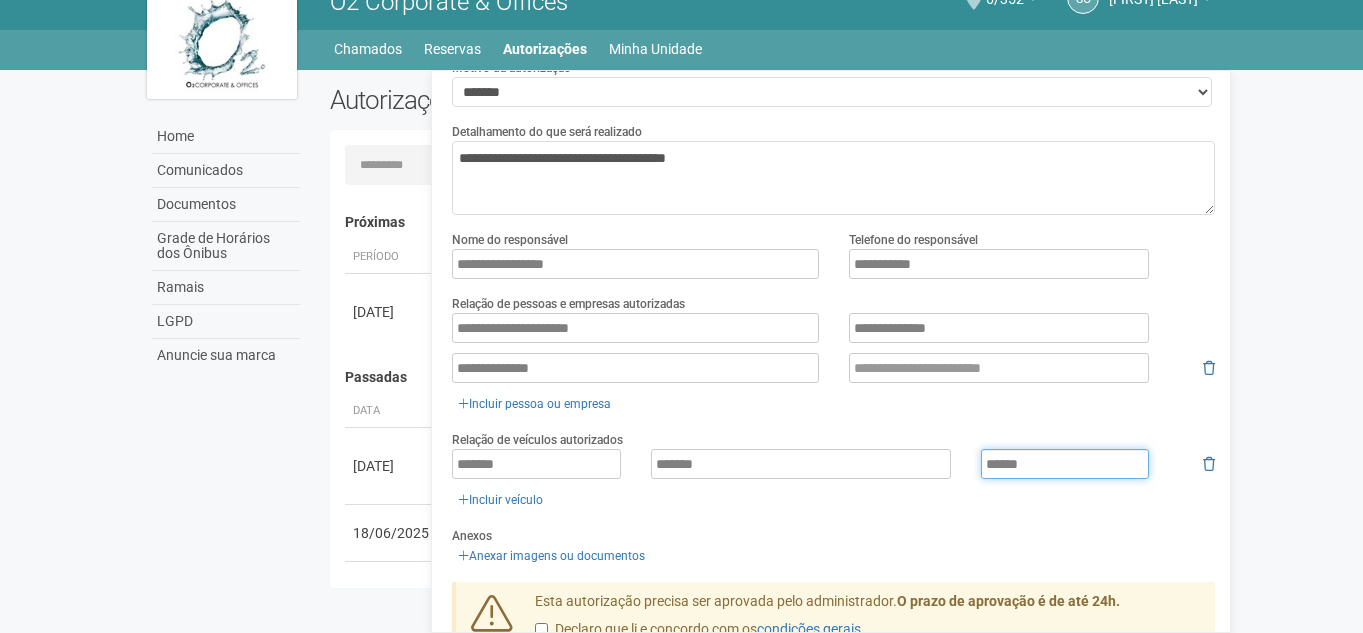 type on "******" 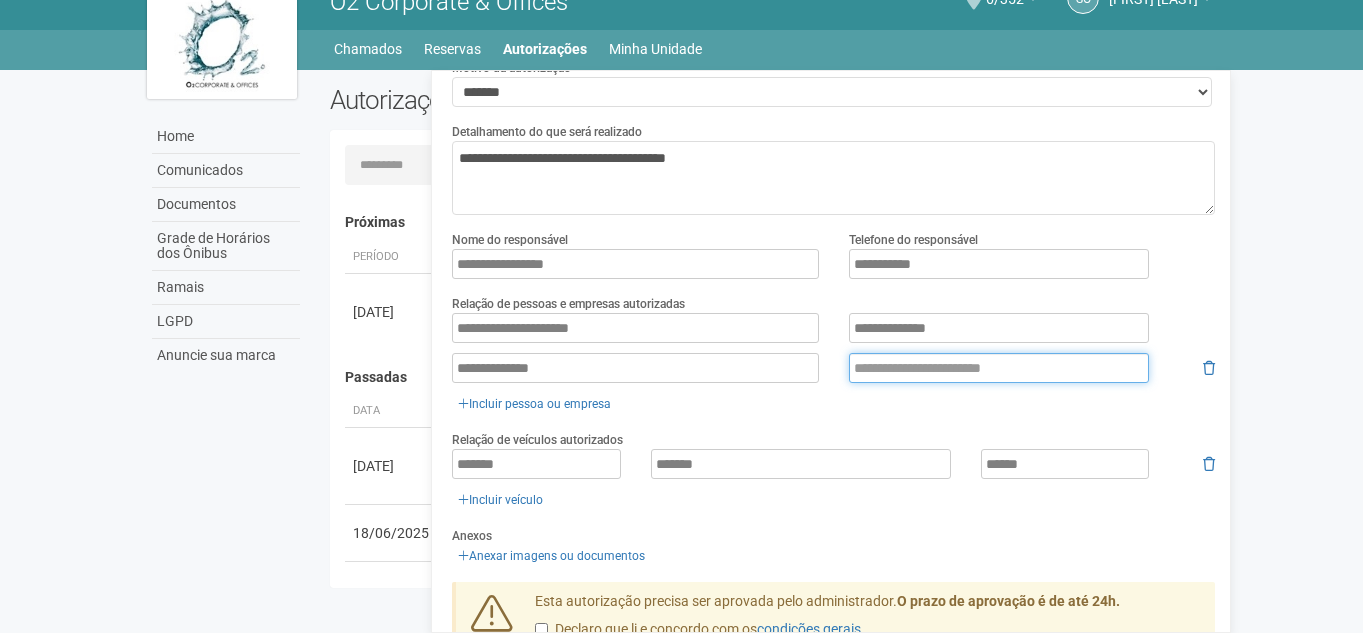 click at bounding box center (999, 368) 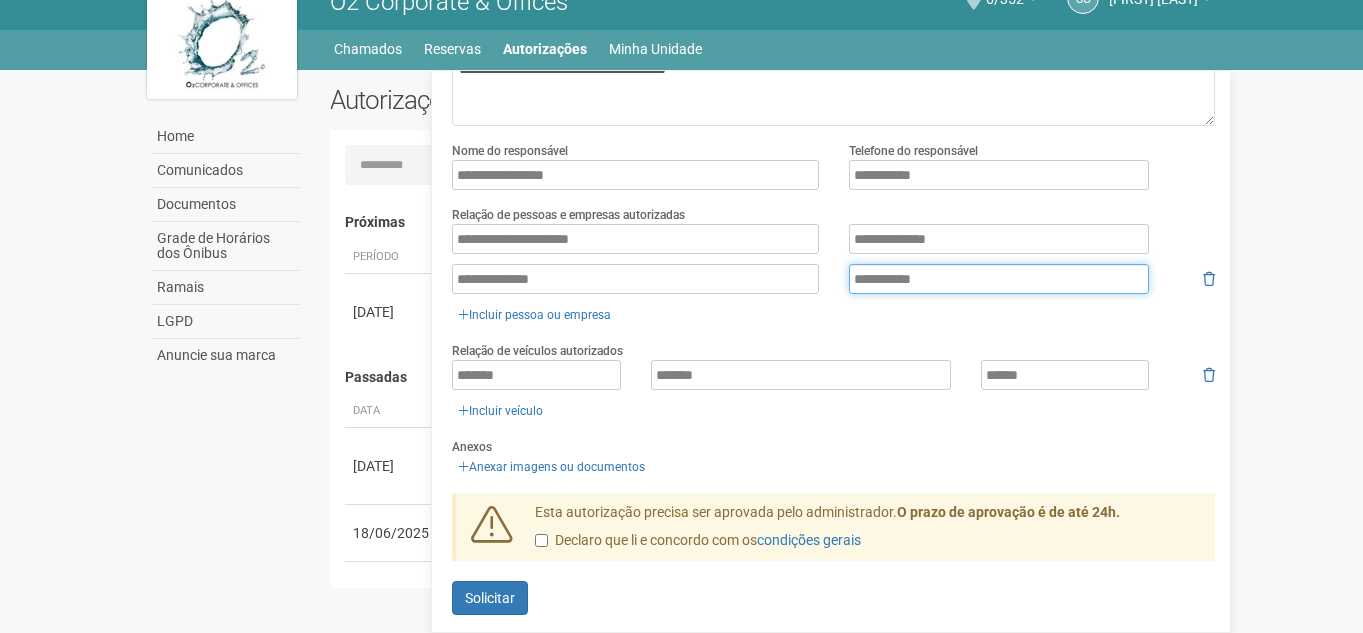 scroll, scrollTop: 230, scrollLeft: 0, axis: vertical 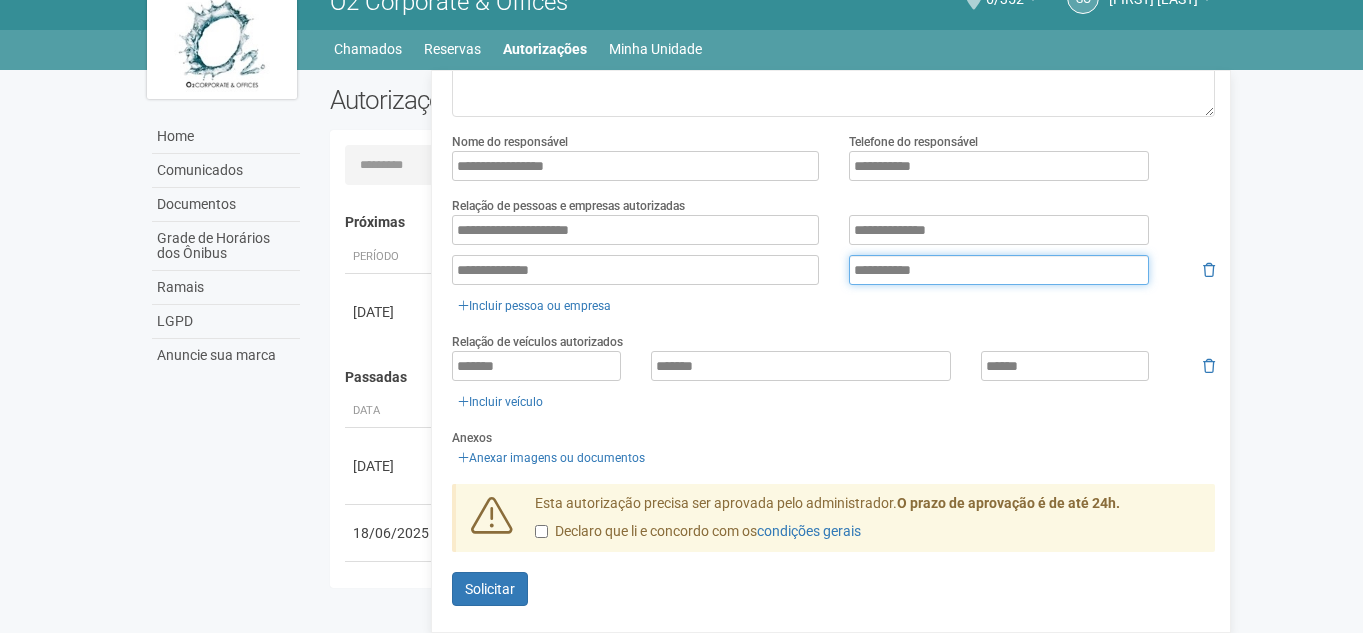 type on "**********" 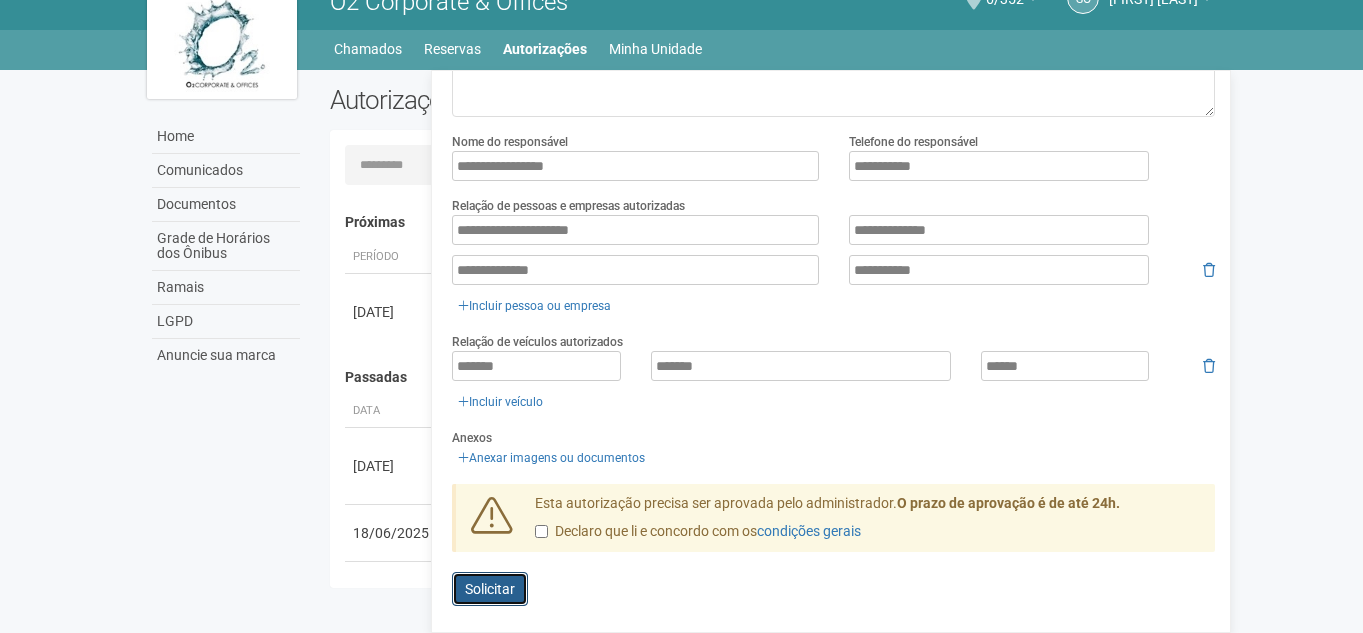 click on "Solicitar" at bounding box center (490, 589) 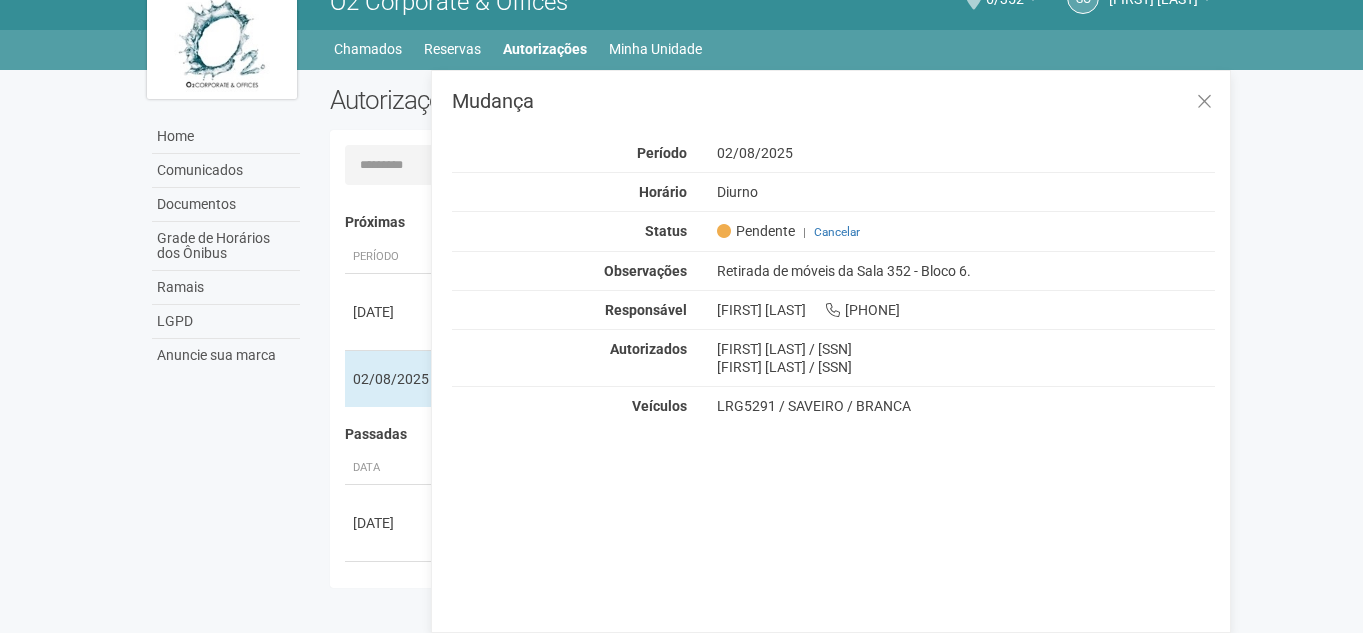 scroll, scrollTop: 0, scrollLeft: 0, axis: both 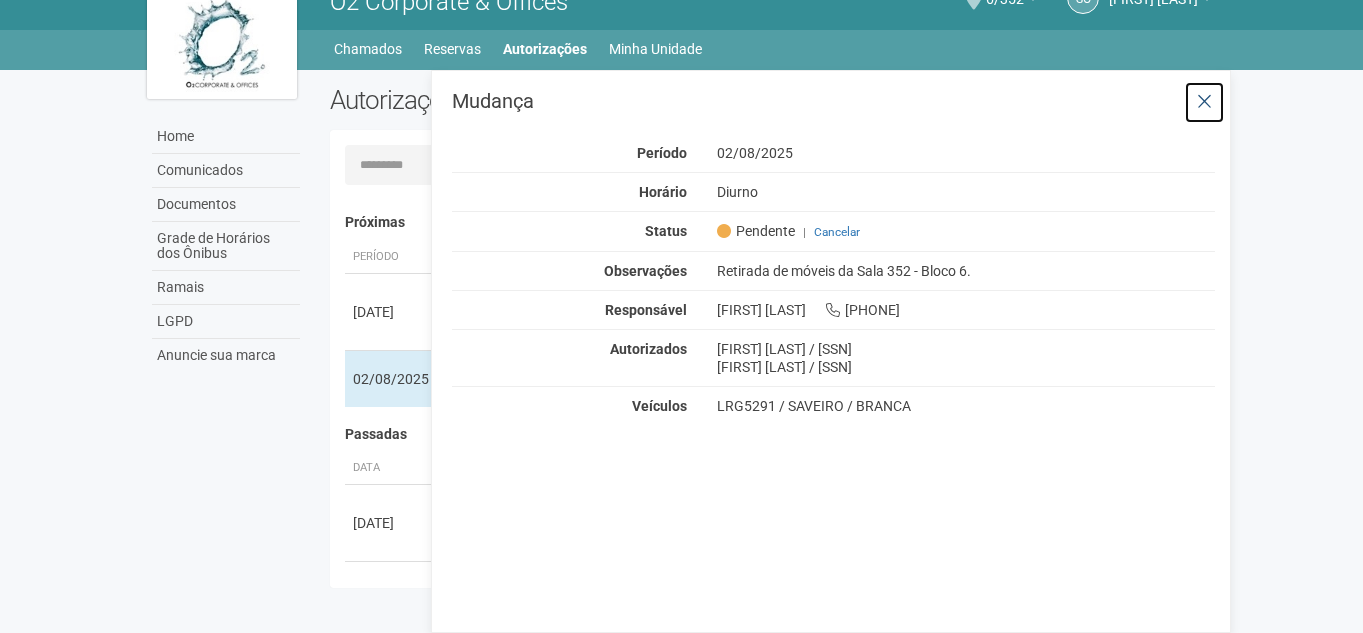click at bounding box center [1204, 102] 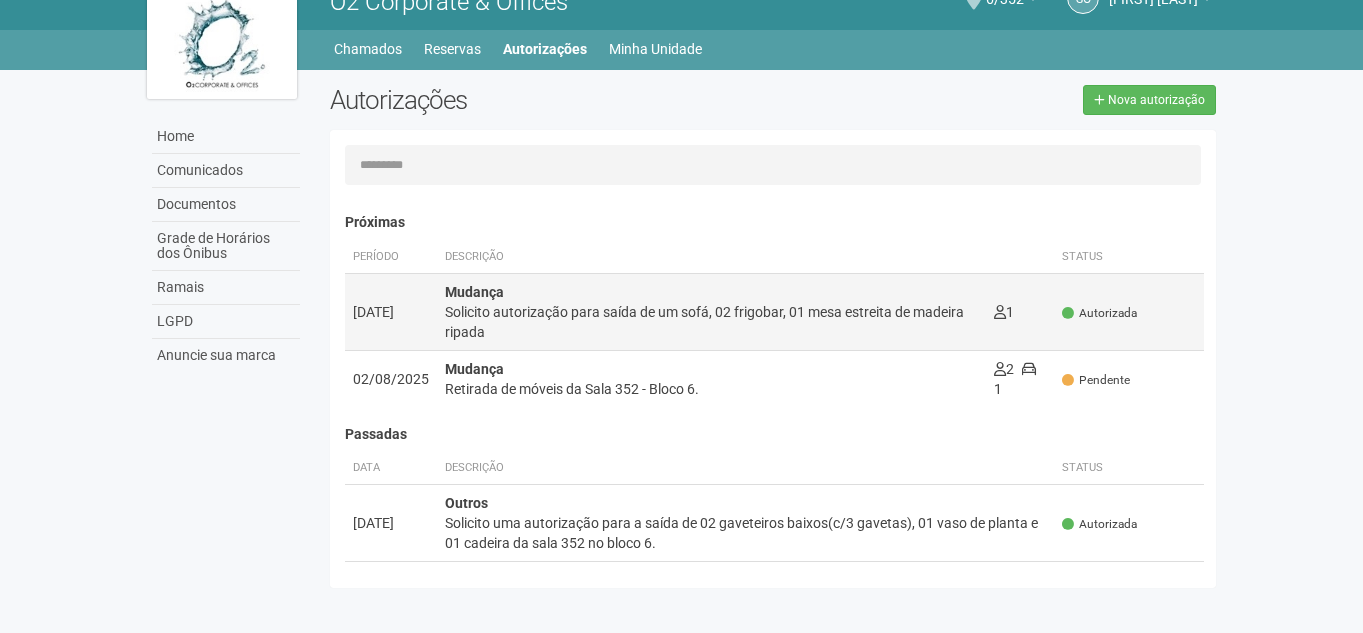 click on "Solicito autorização para saída de um sofá, 02 frigobar, 01 mesa estreita de madeira ripada" at bounding box center [711, 322] 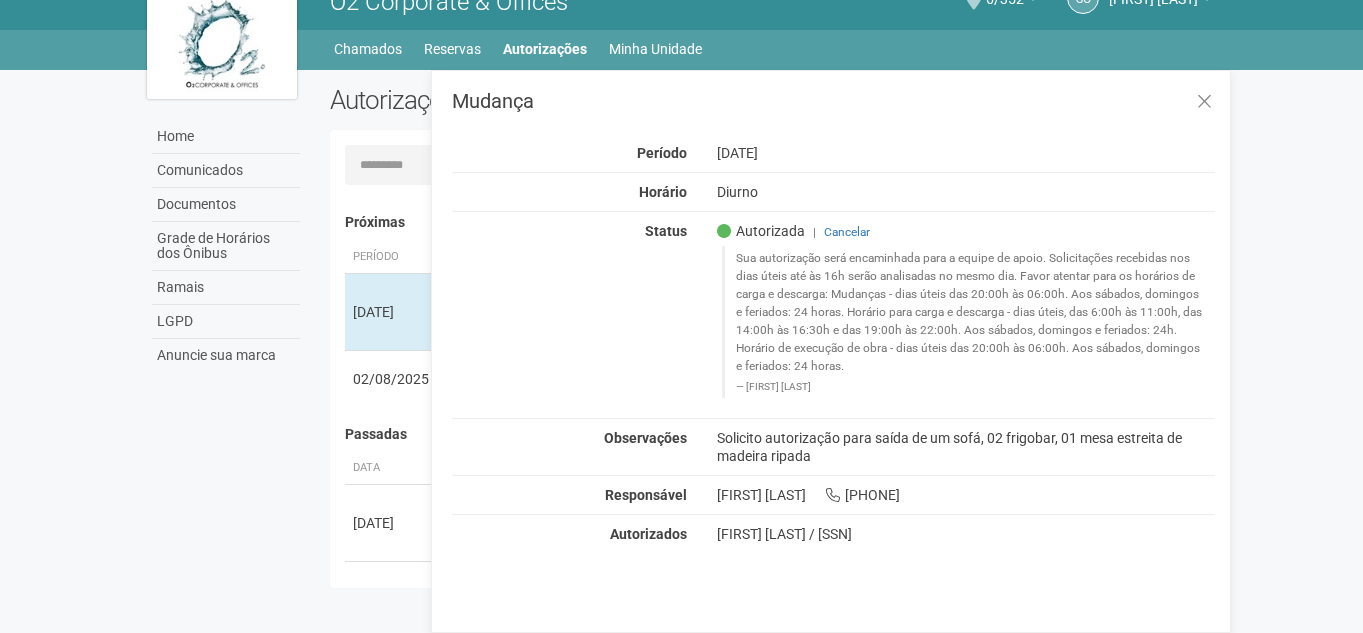 scroll, scrollTop: 0, scrollLeft: 0, axis: both 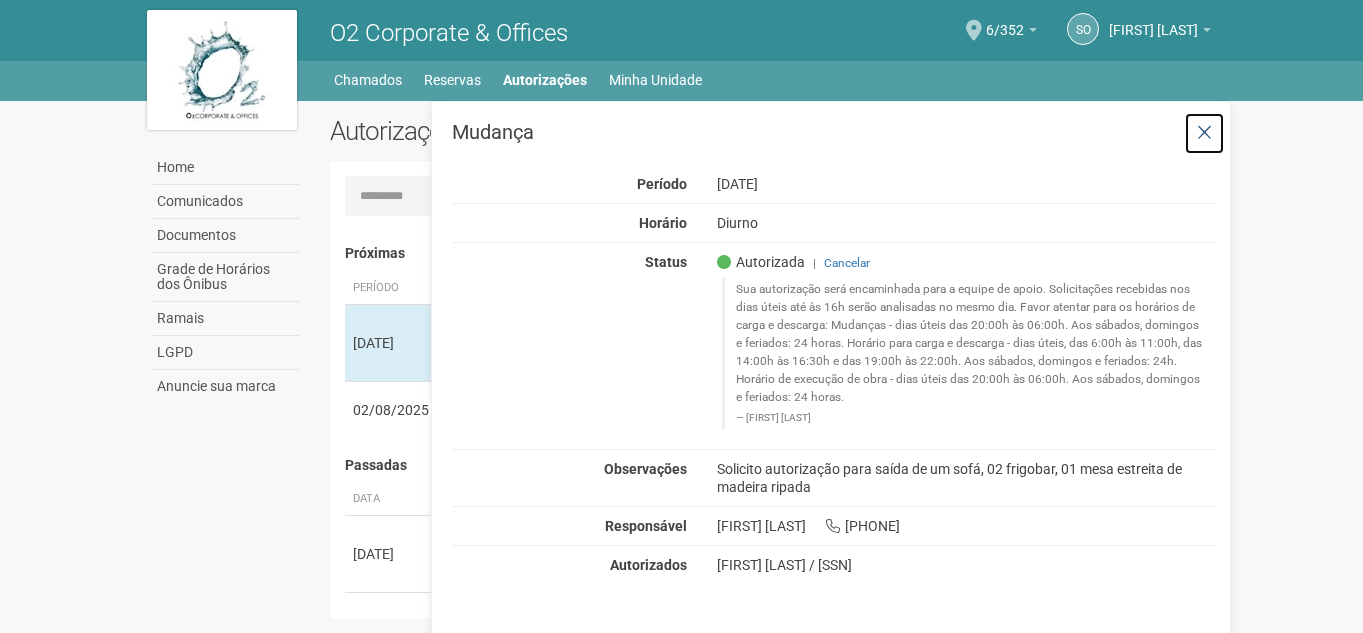 click at bounding box center [1204, 133] 